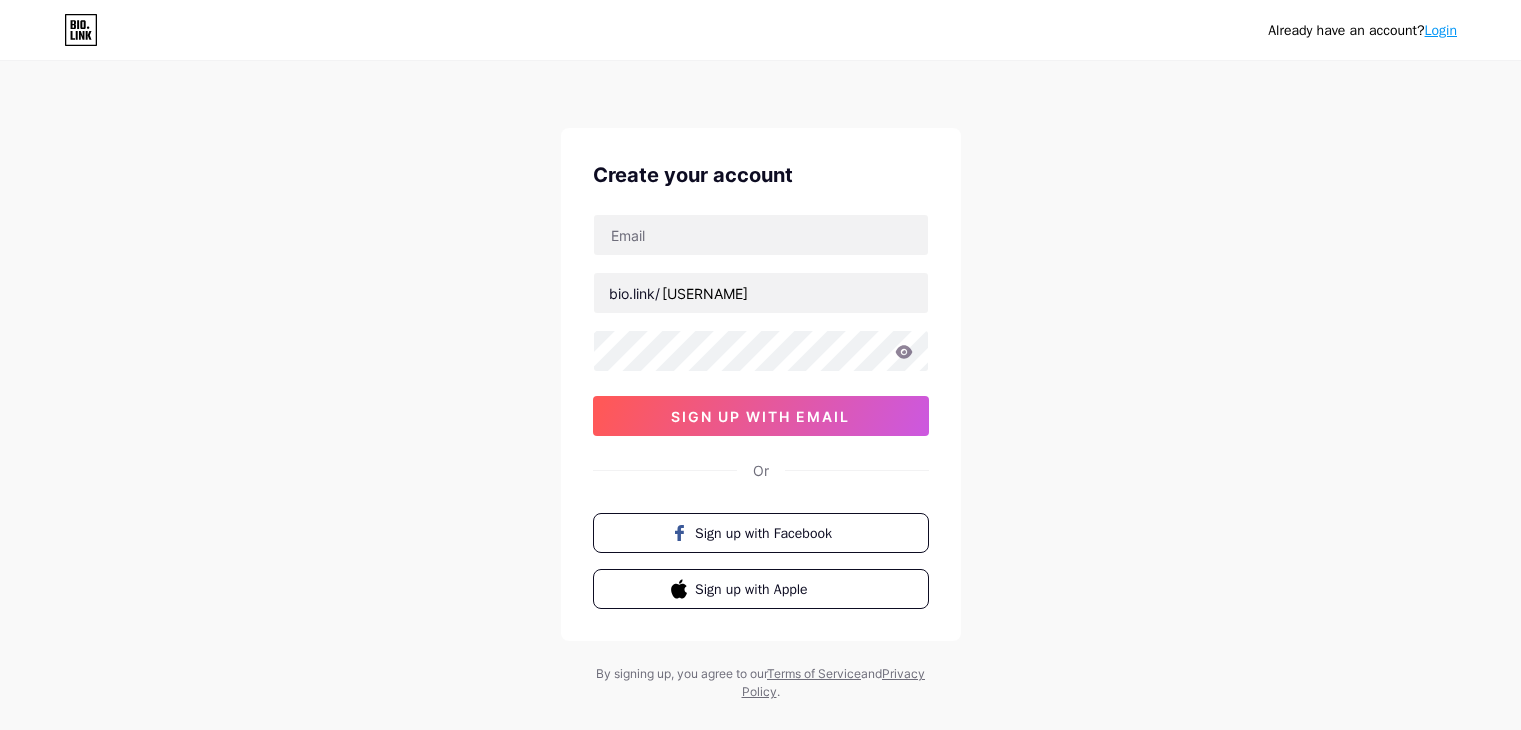 scroll, scrollTop: 0, scrollLeft: 0, axis: both 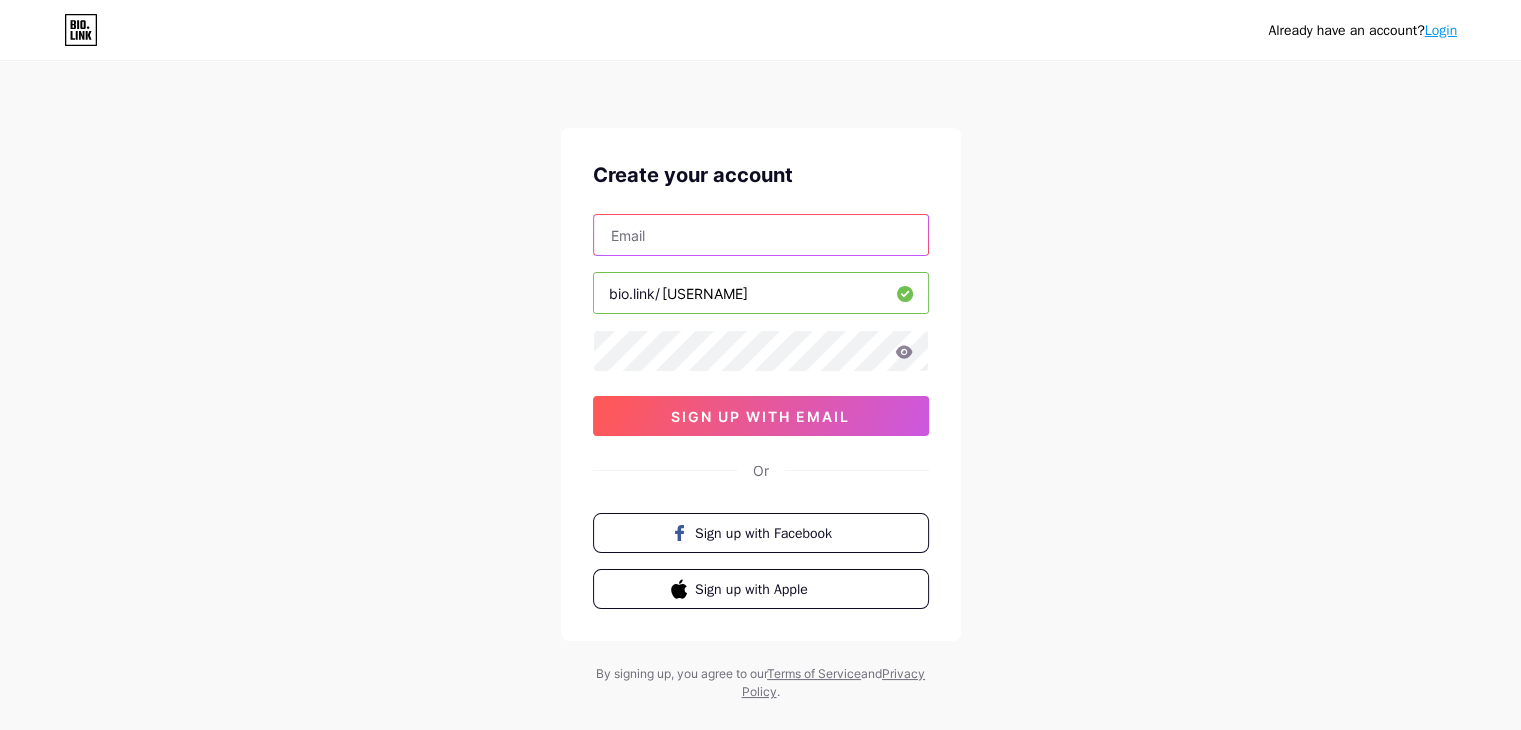 click at bounding box center (761, 235) 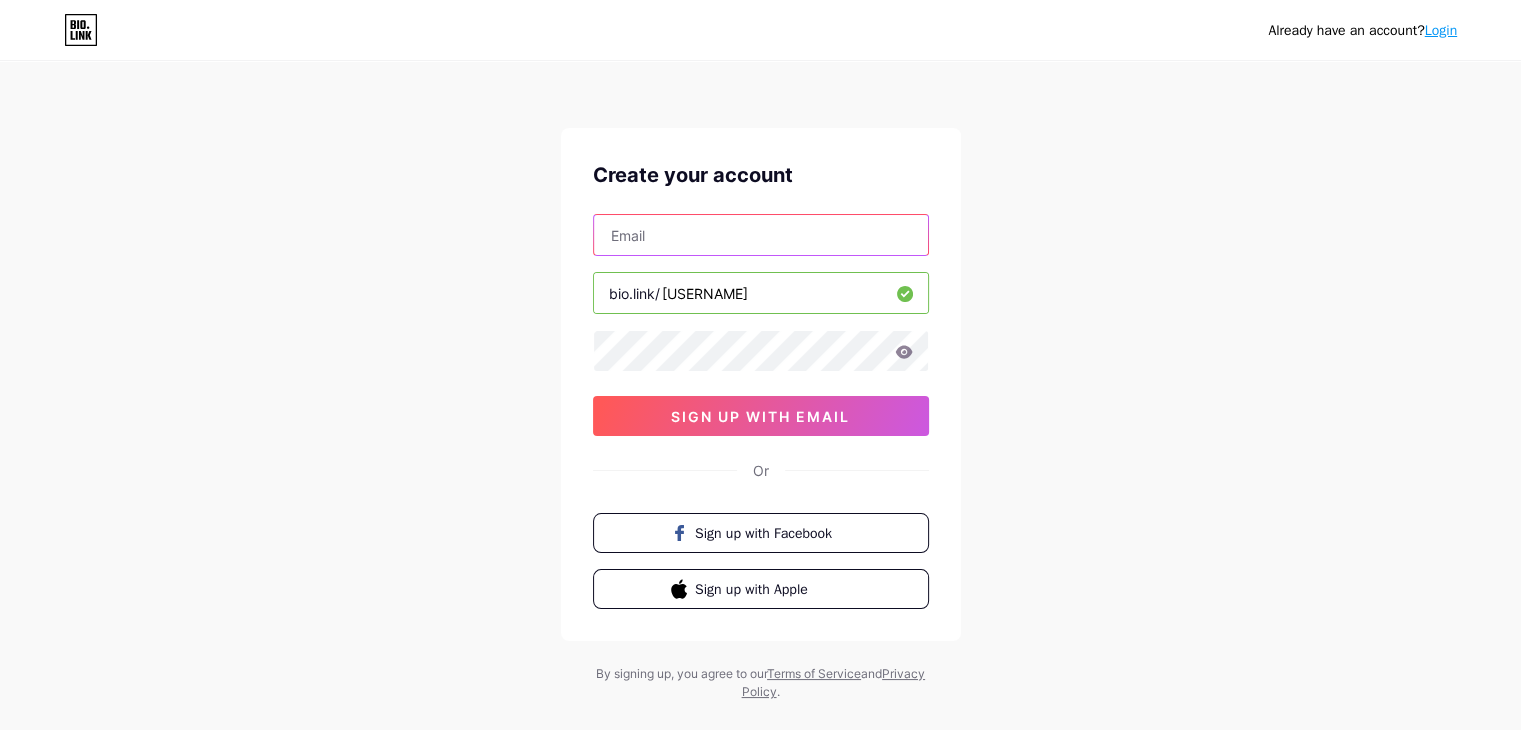 type on "[EMAIL]" 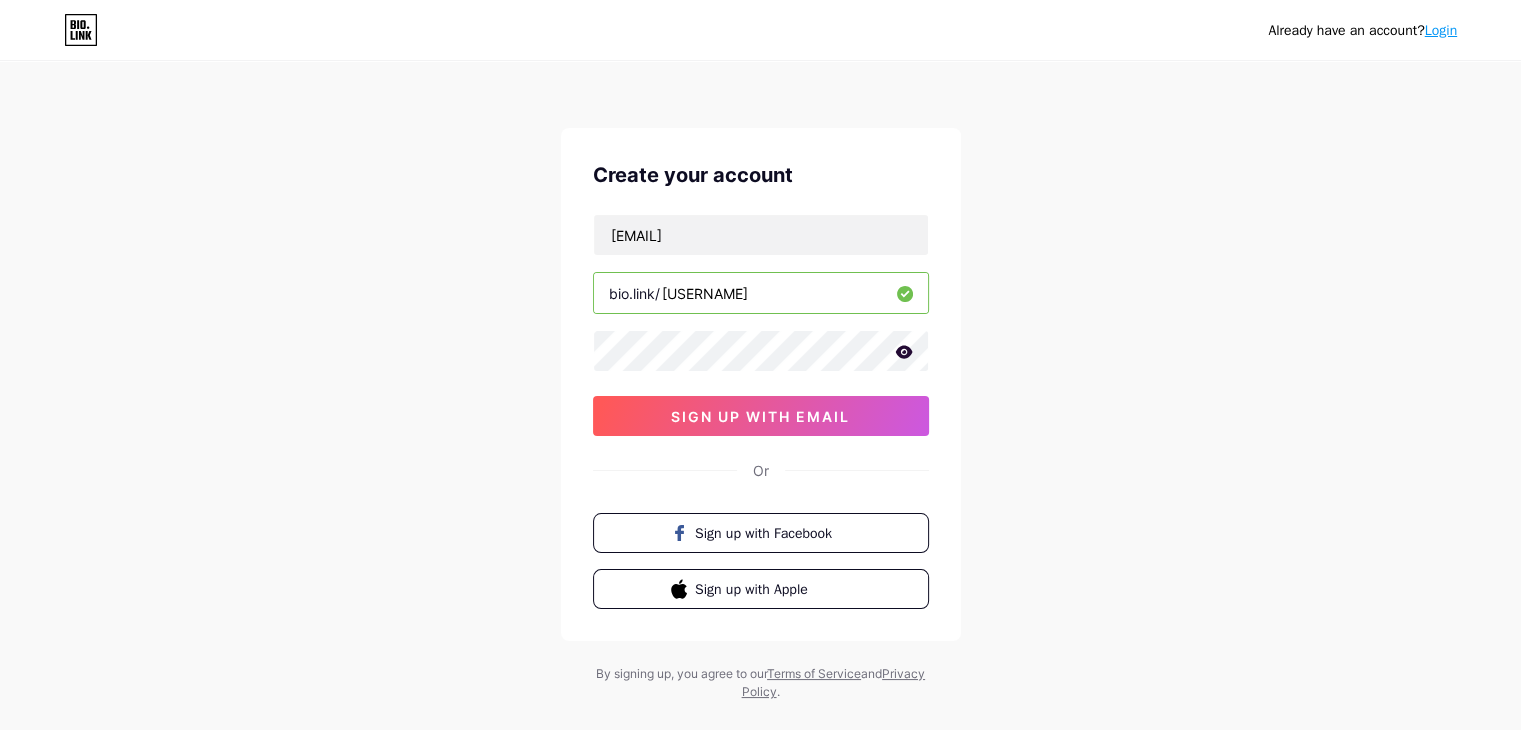 click 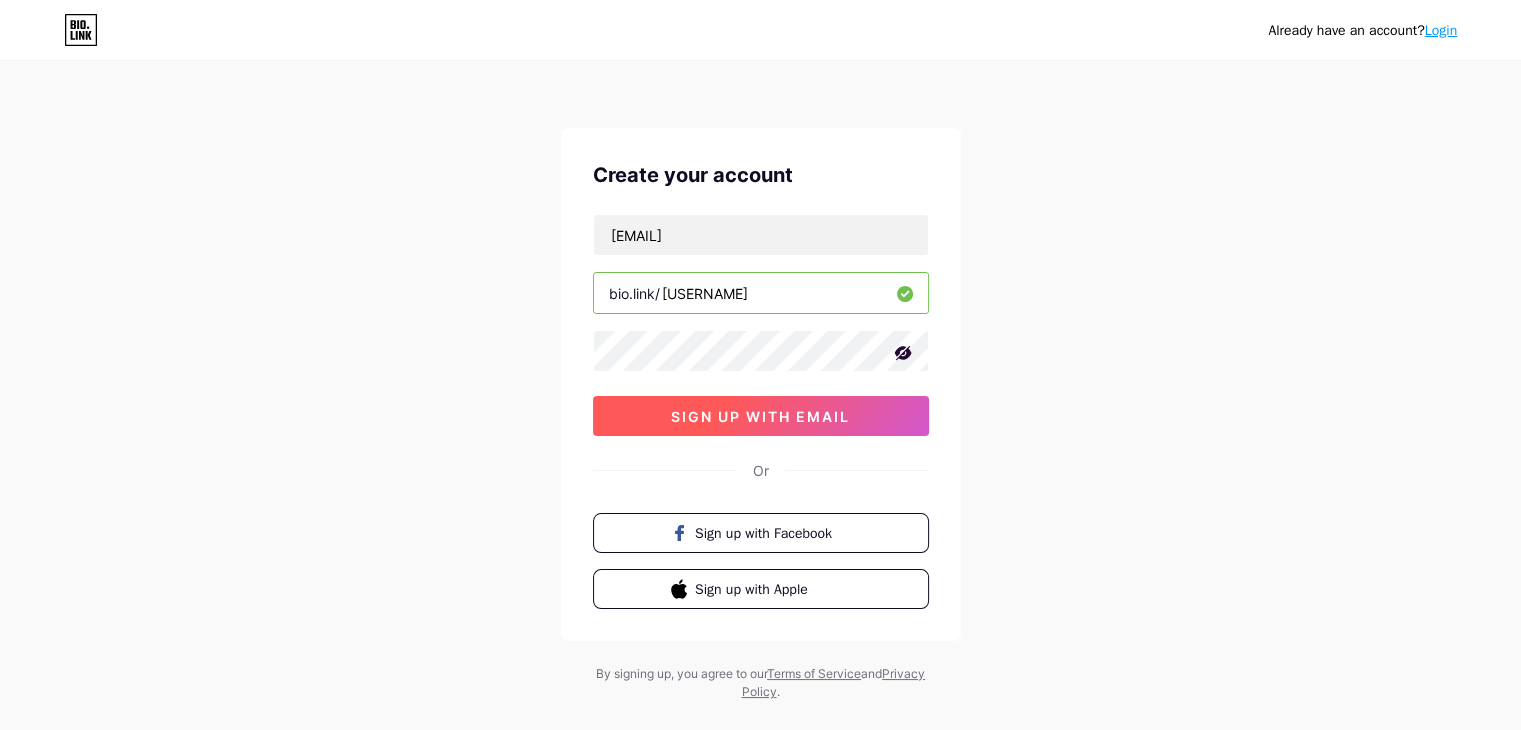 click on "sign up with email" at bounding box center (760, 416) 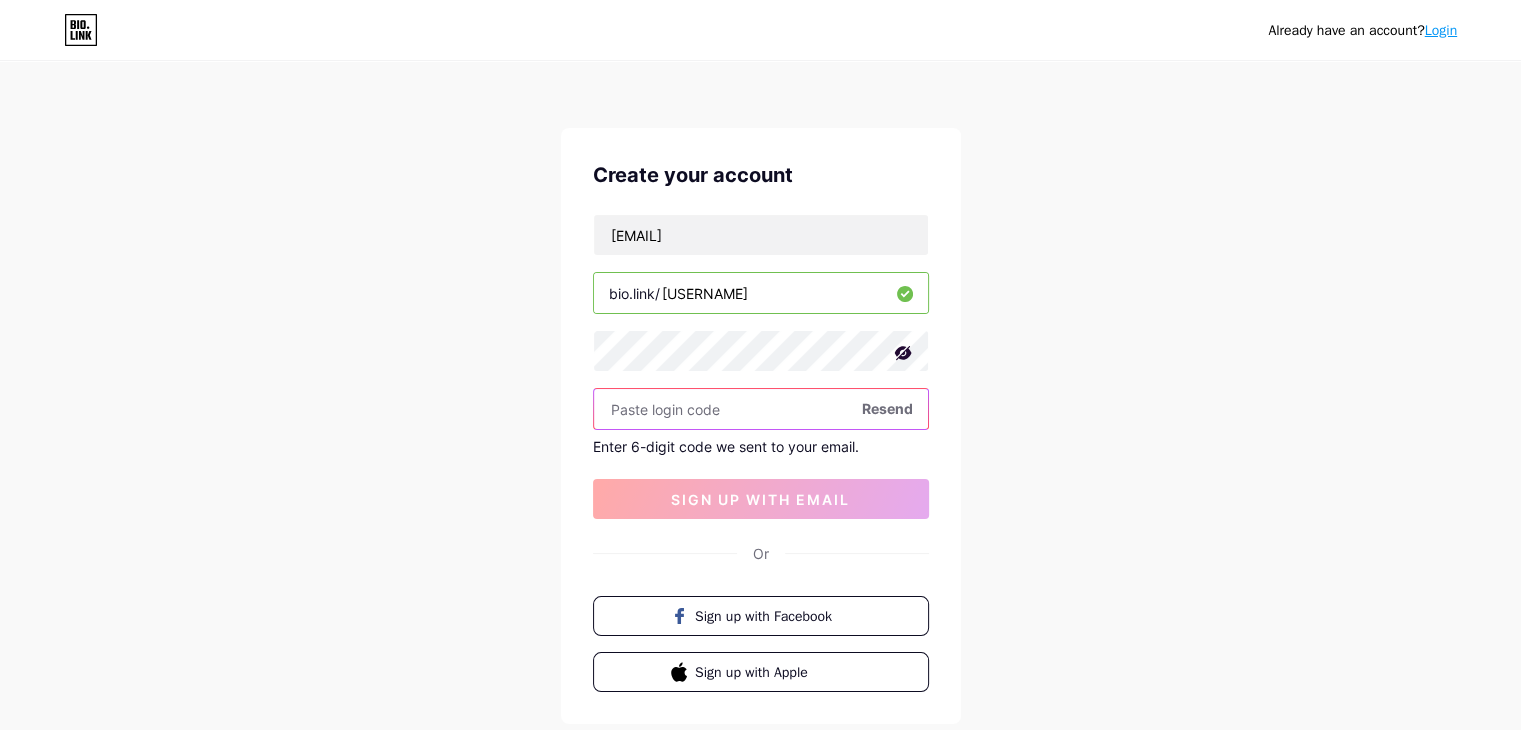 paste on "[NUMBER]" 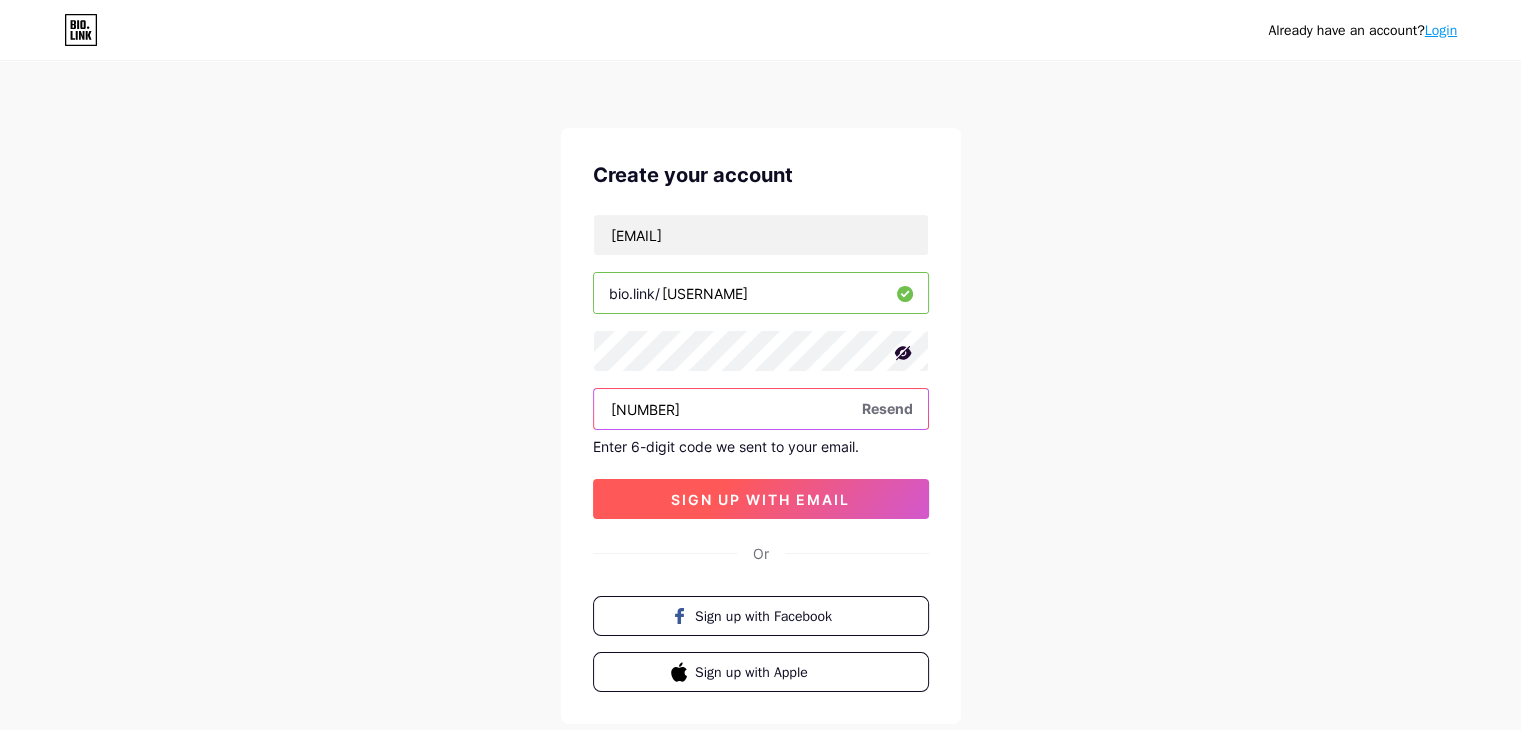 type on "[NUMBER]" 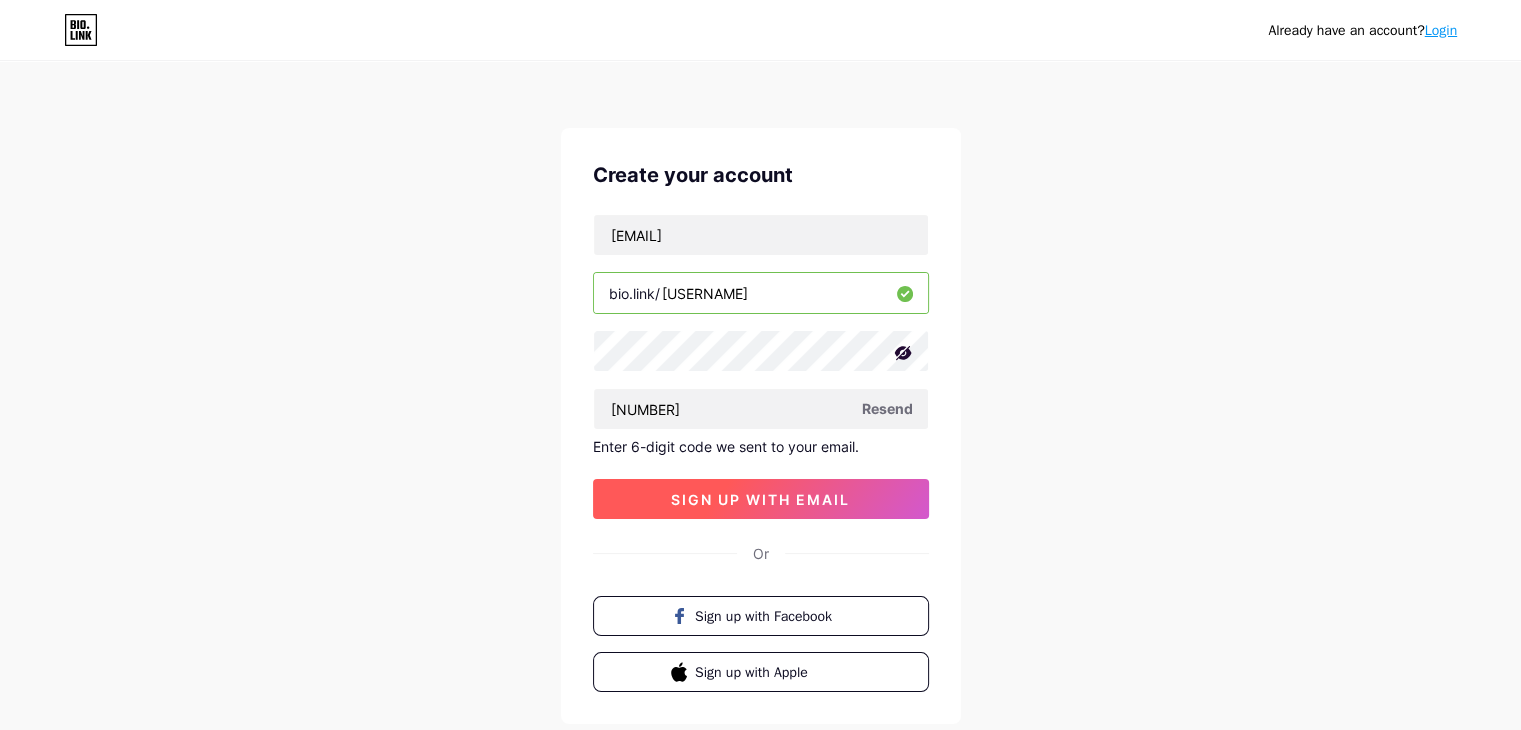 click on "sign up with email" at bounding box center [760, 499] 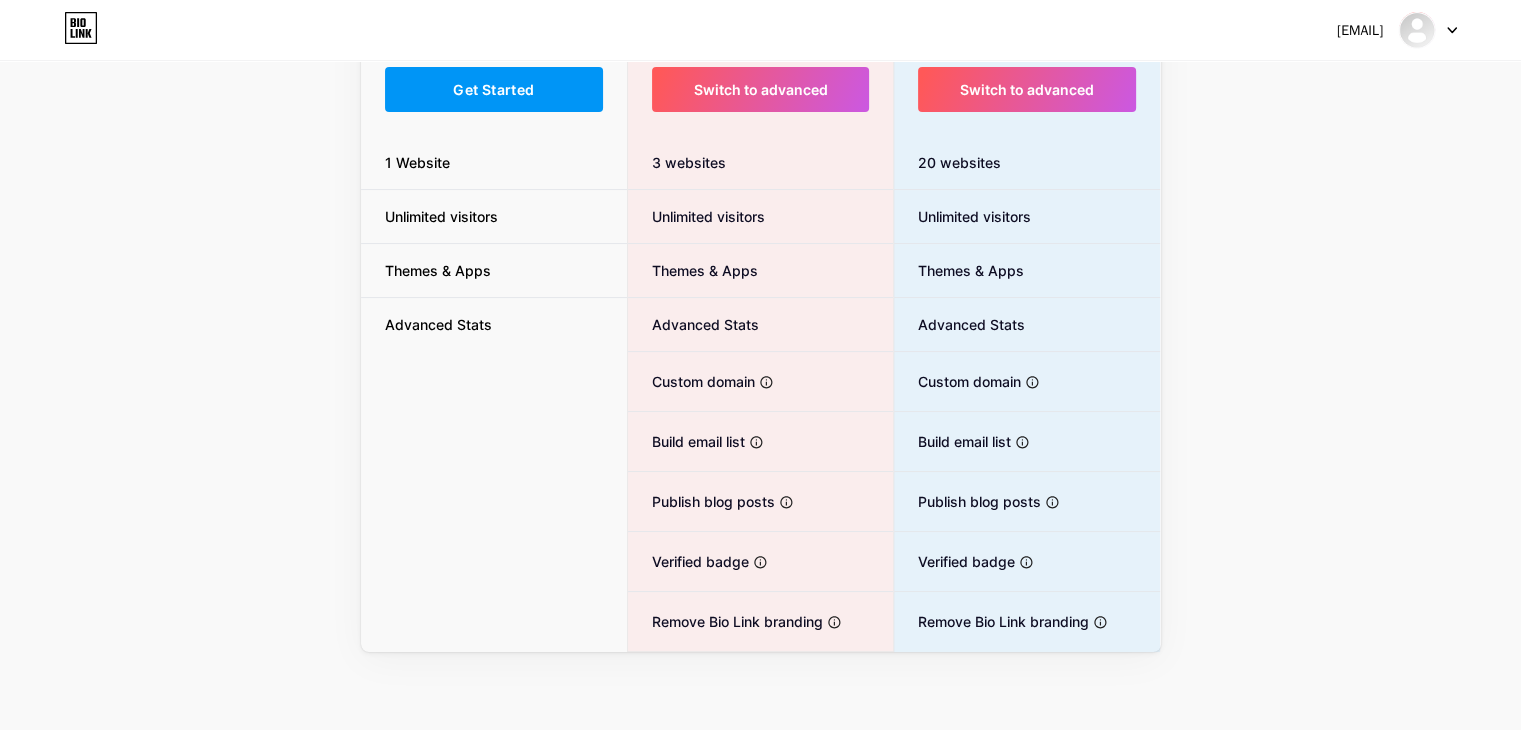 scroll, scrollTop: 0, scrollLeft: 0, axis: both 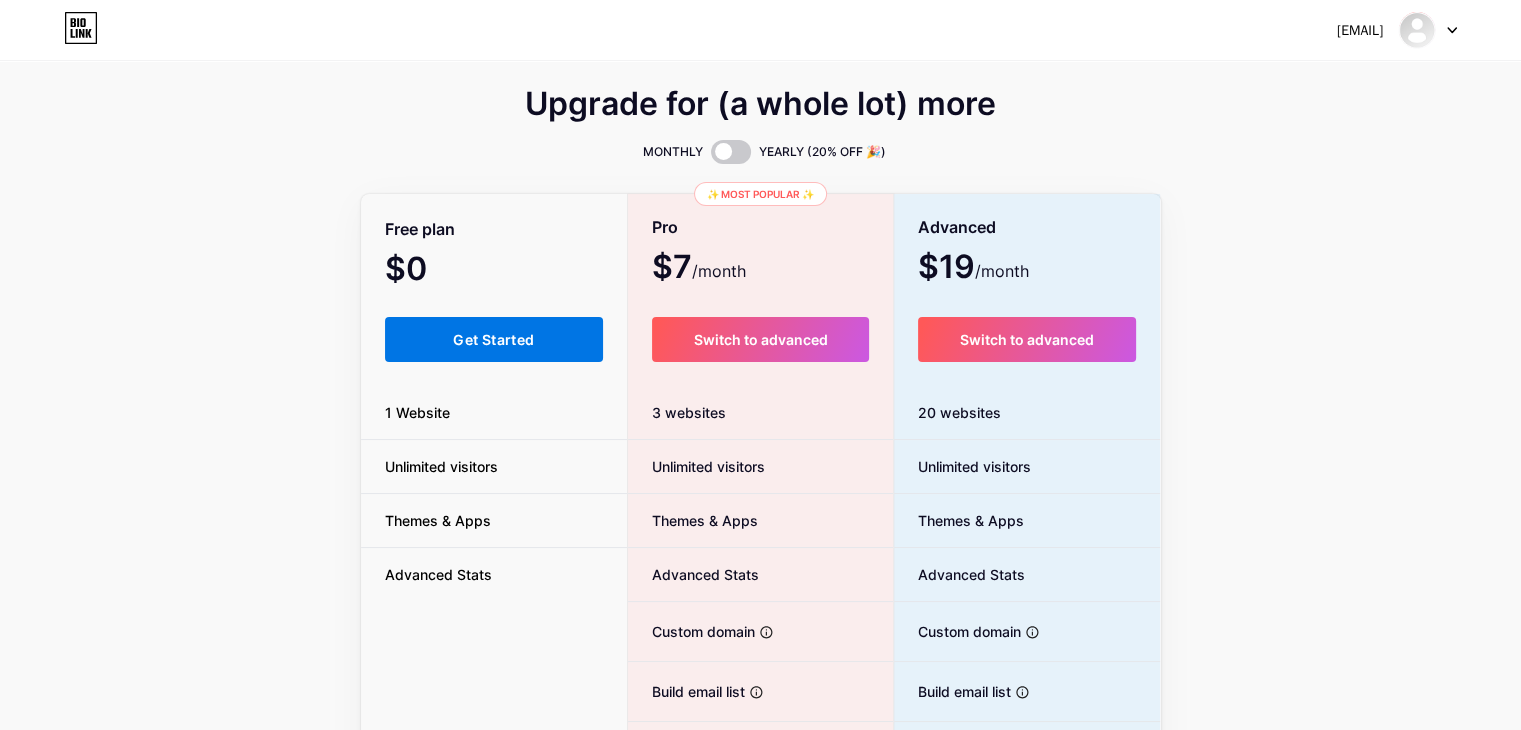 click on "Get Started" at bounding box center (493, 339) 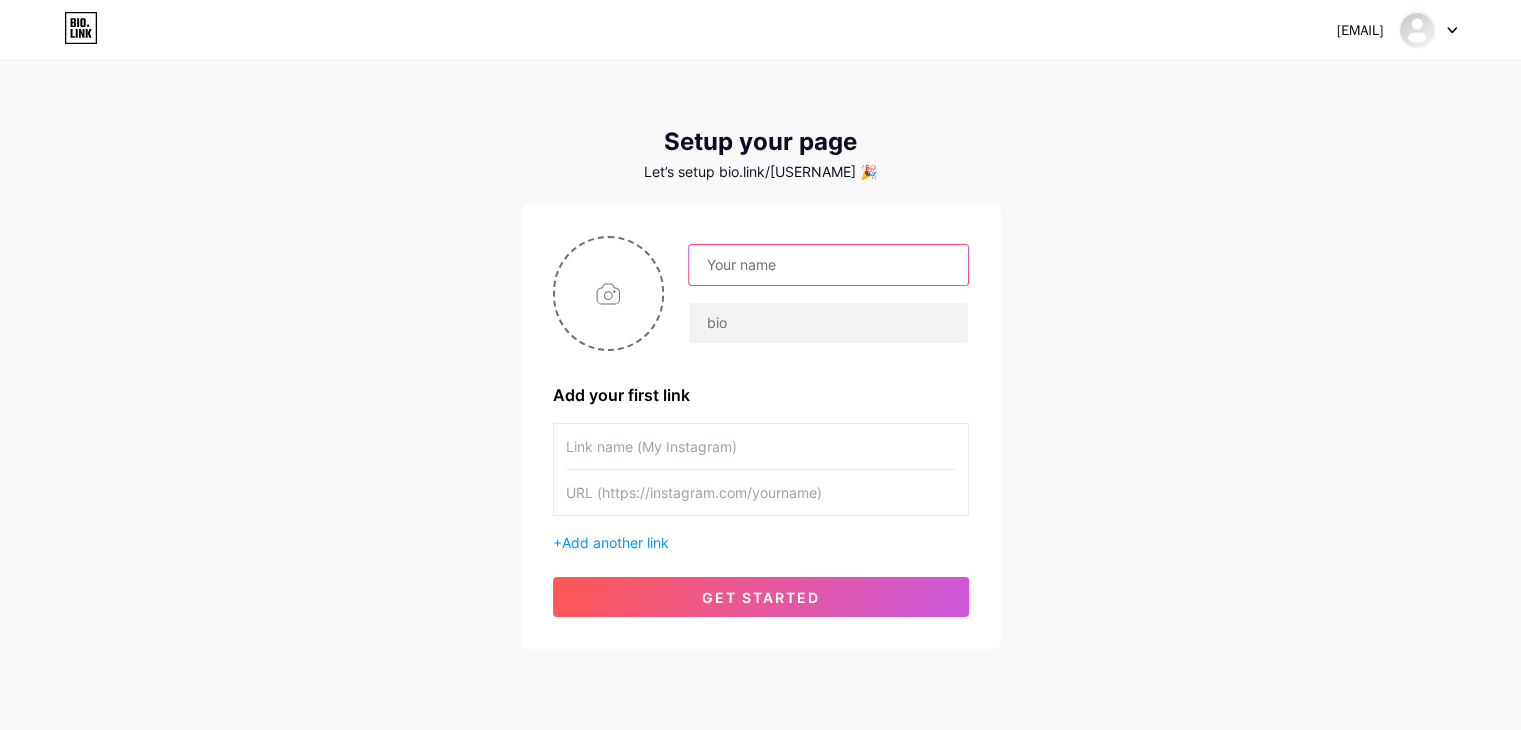 click at bounding box center (828, 265) 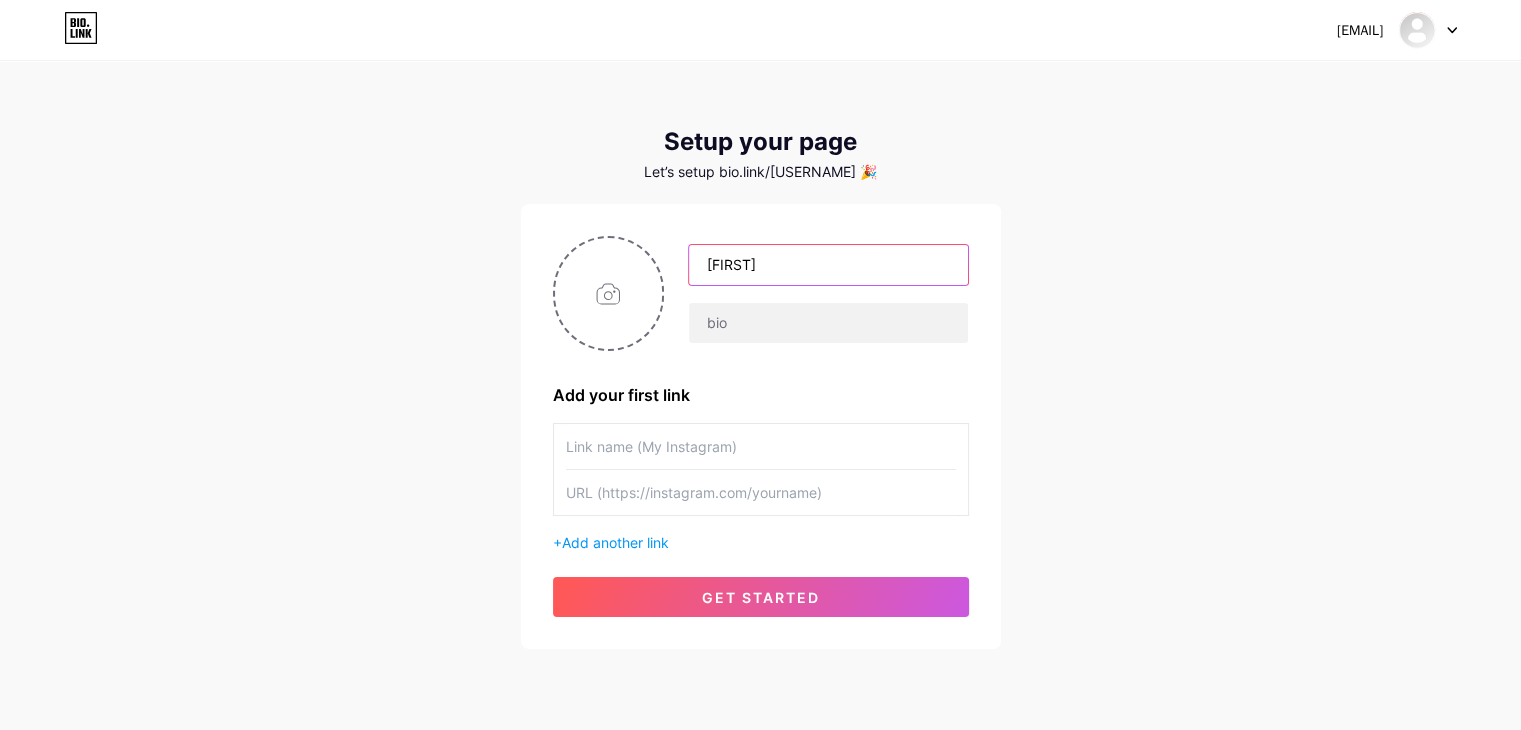type on "[FIRST]" 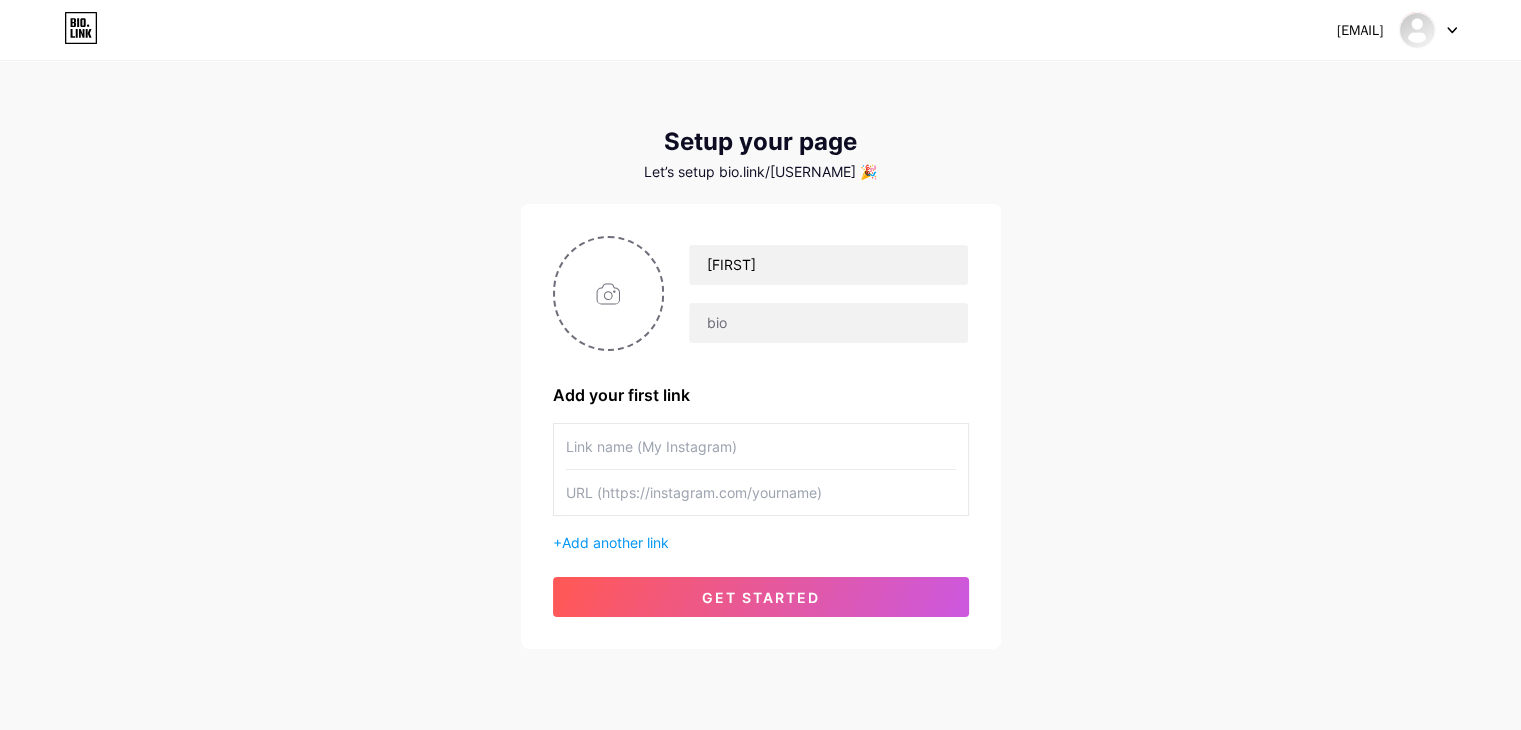 click at bounding box center [761, 446] 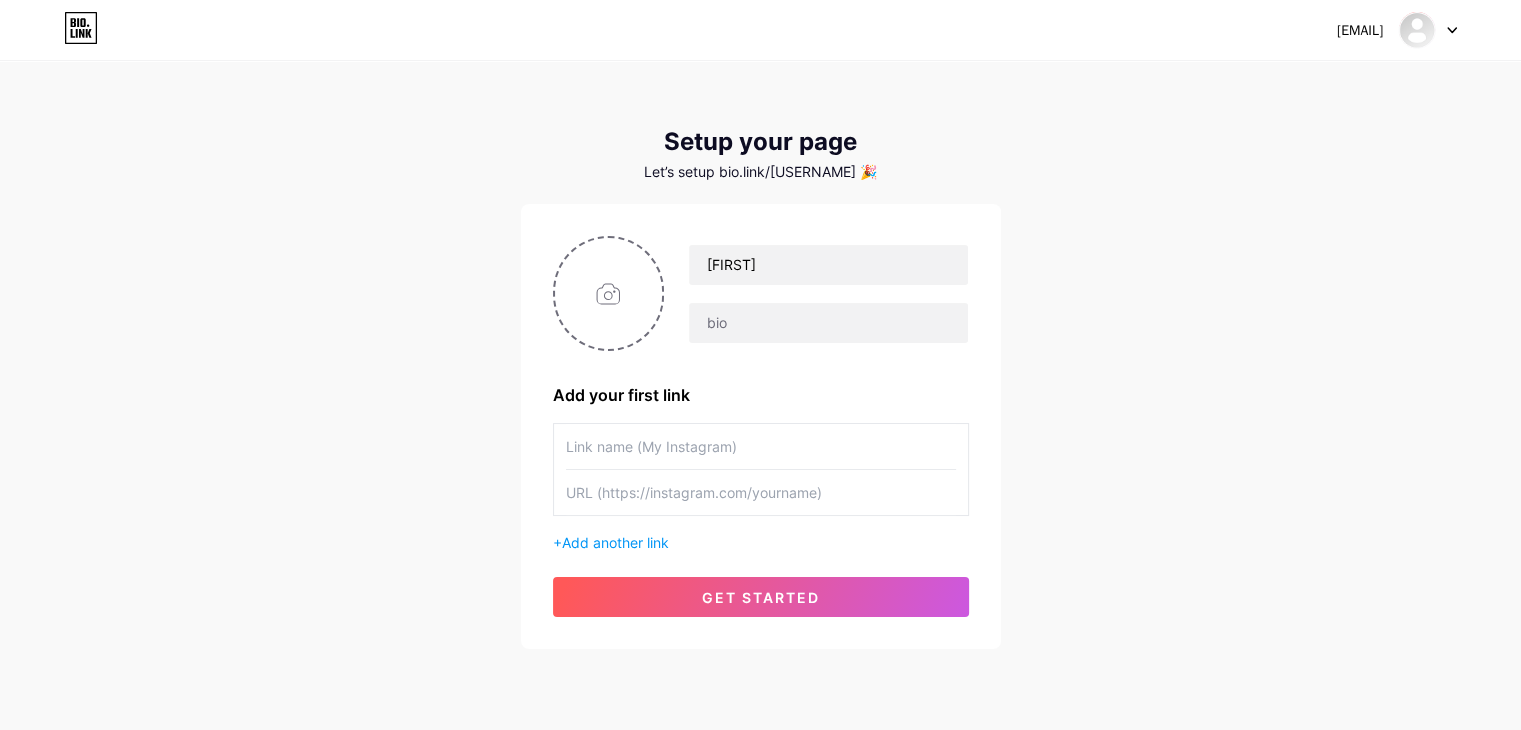 click at bounding box center (761, 492) 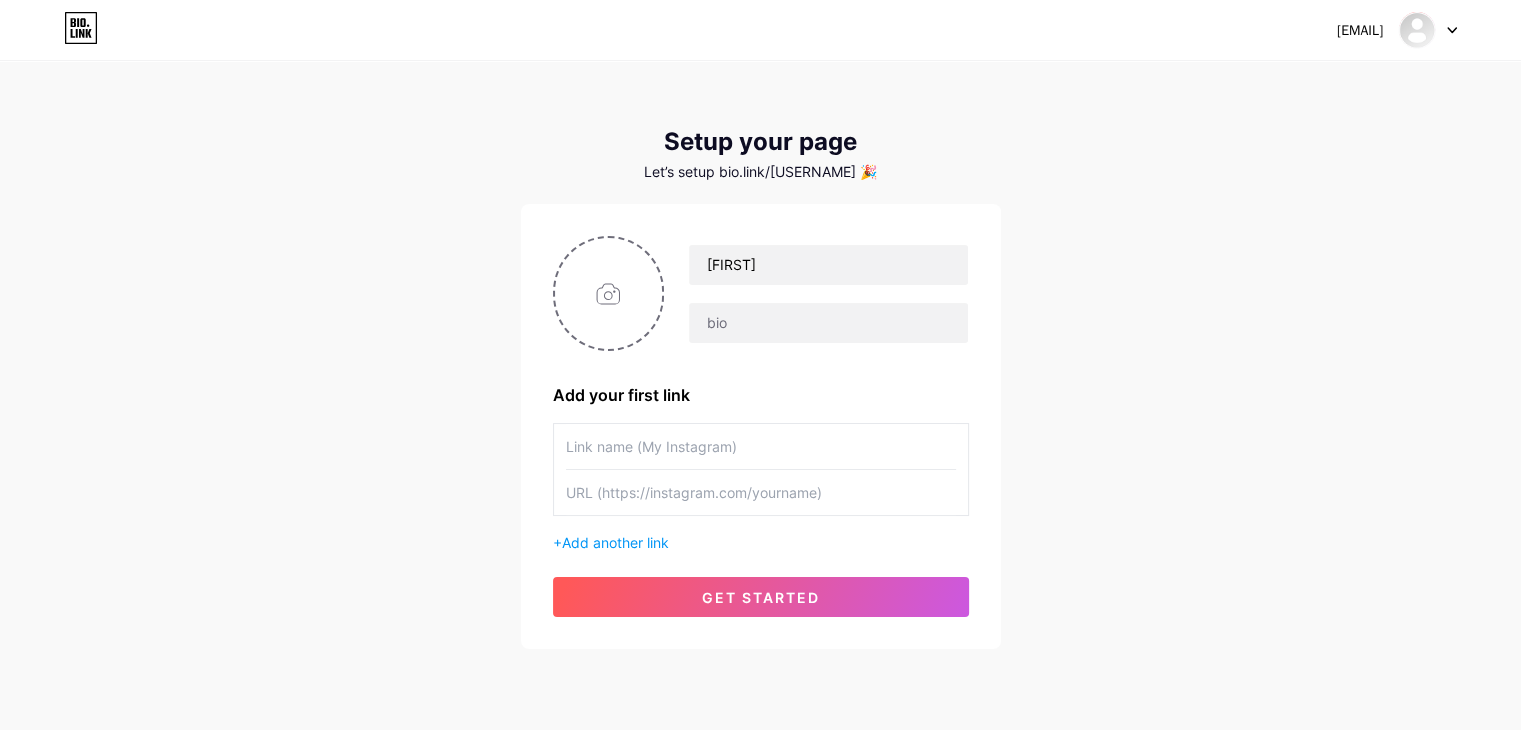 paste on "[URL]" 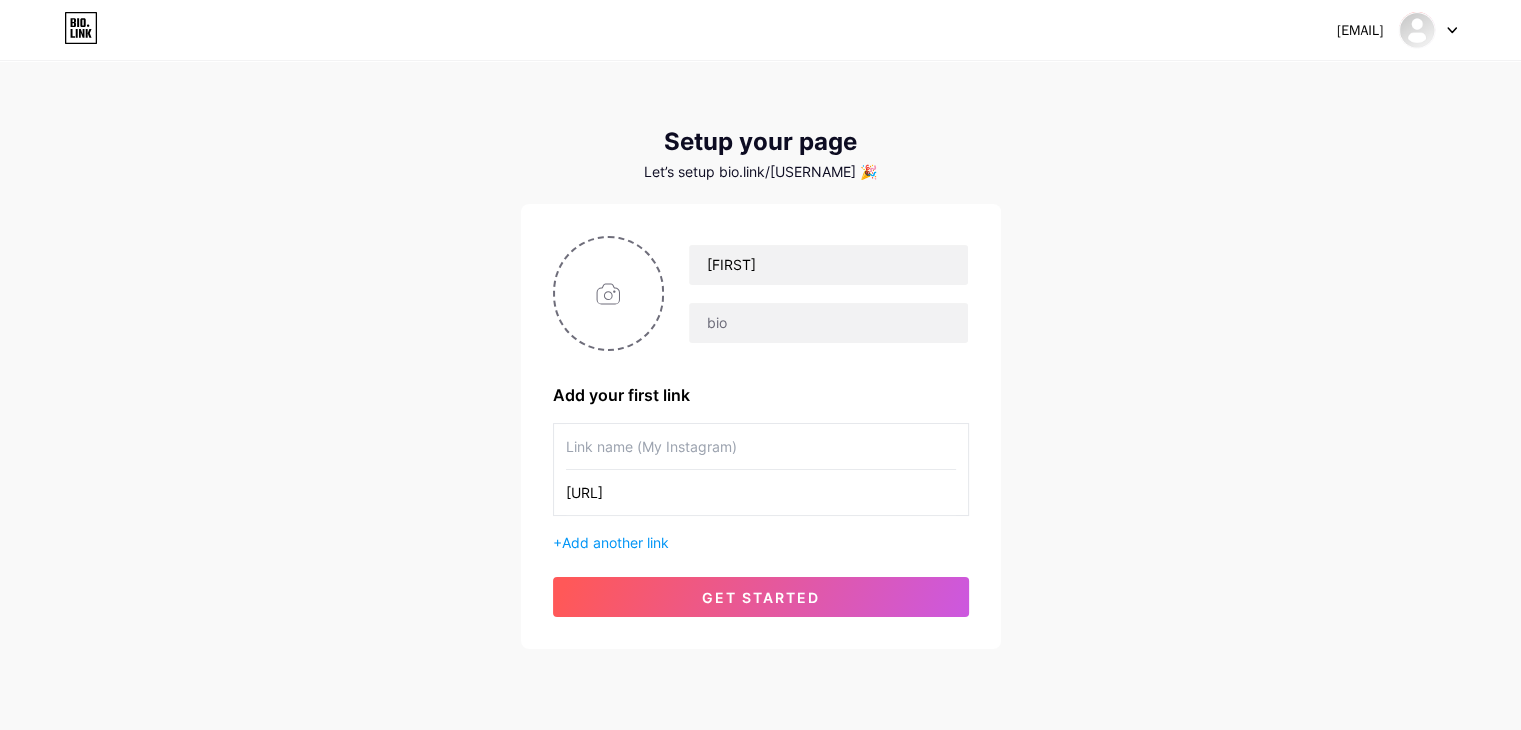 type on "[URL]" 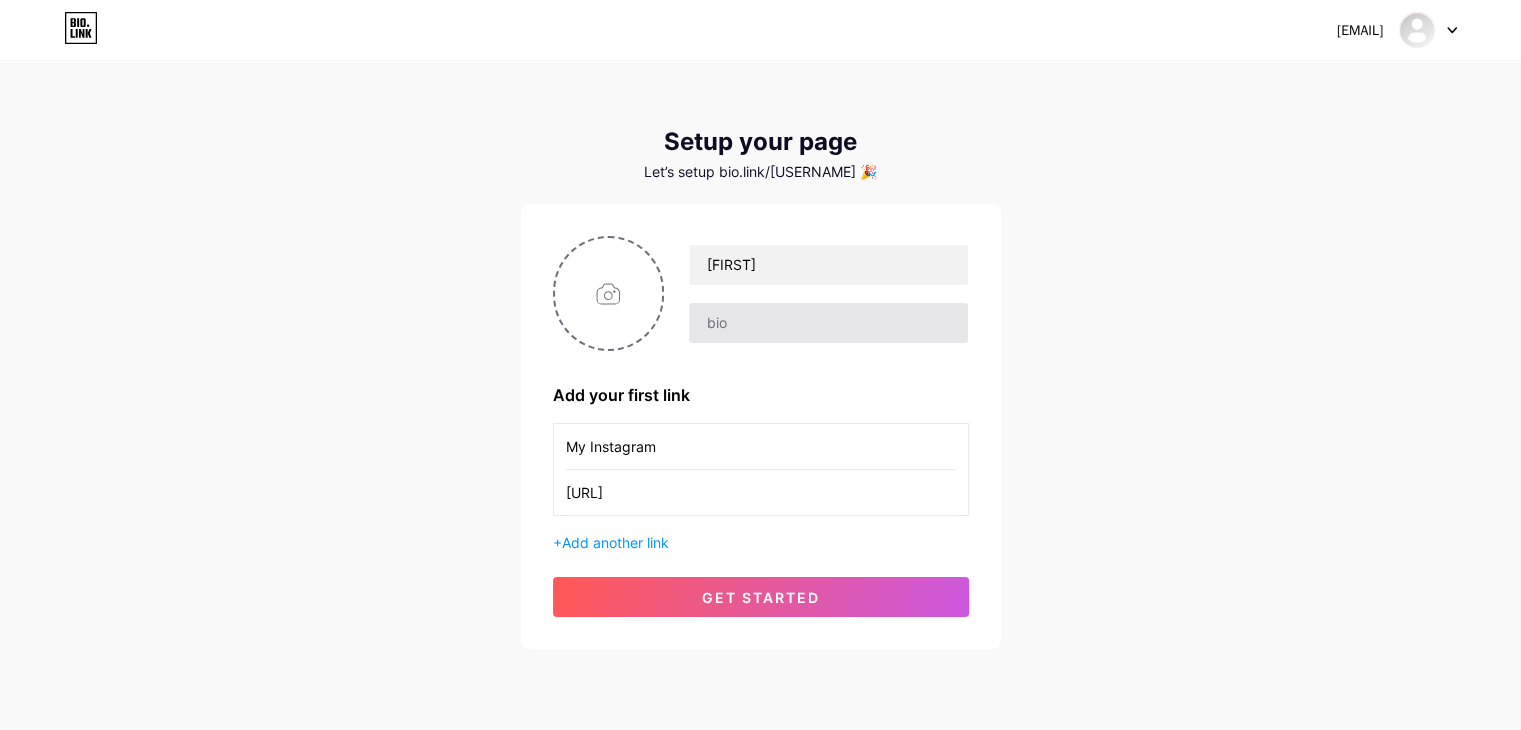type on "My Instagram" 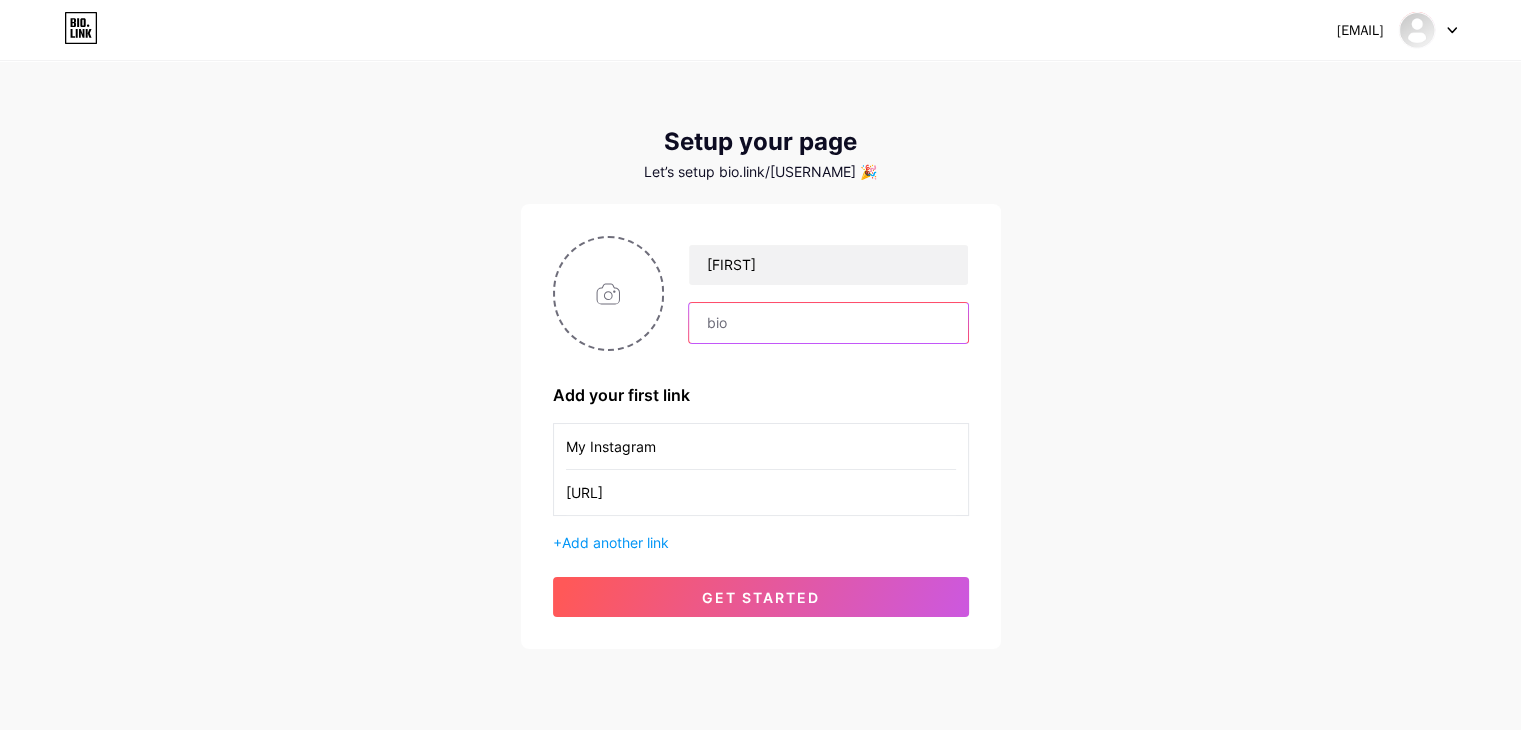 click at bounding box center (828, 323) 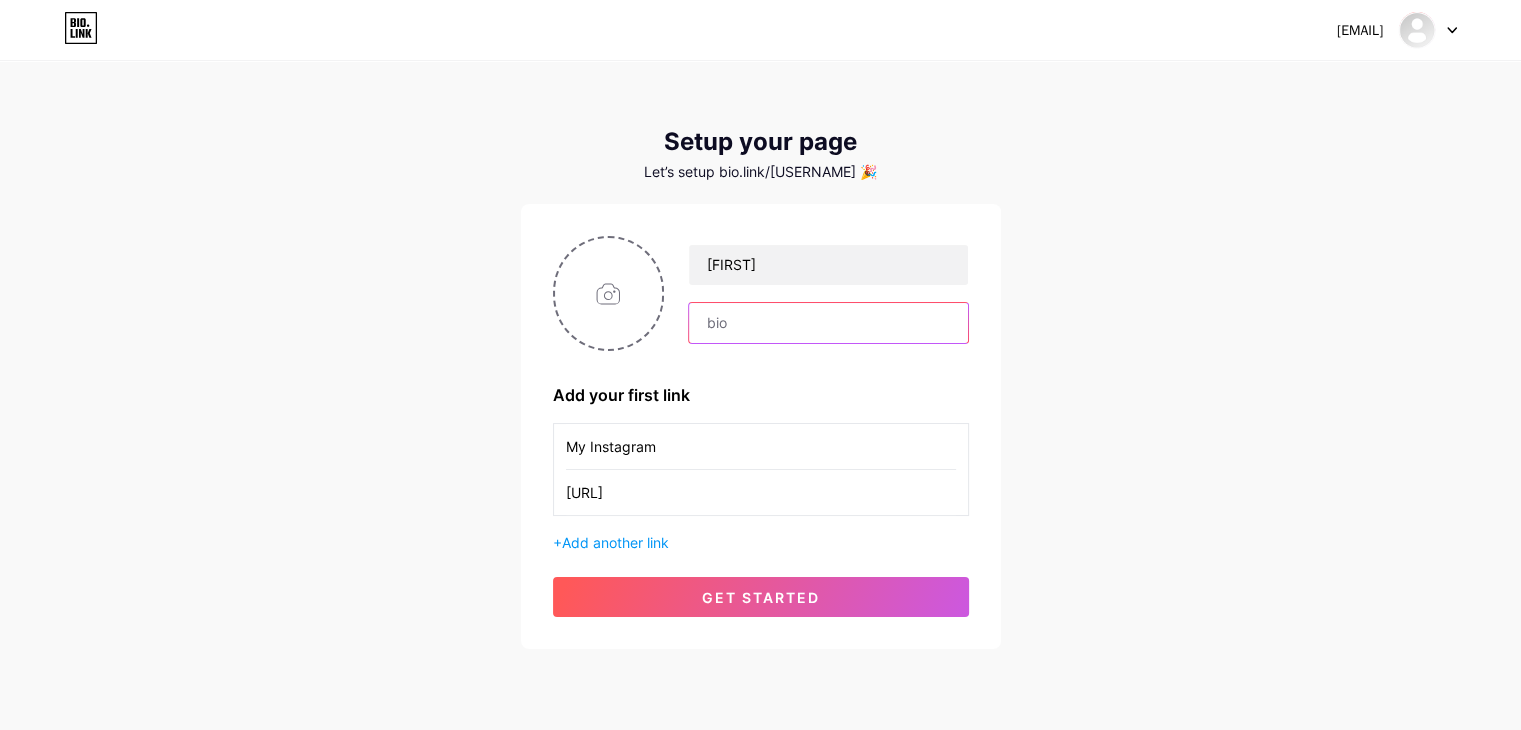 paste on "**SPECIAL INVITE** - OMNIWINAI - PIF PROGRAM. I WILL FUND YOUR FIRST POSITION!" 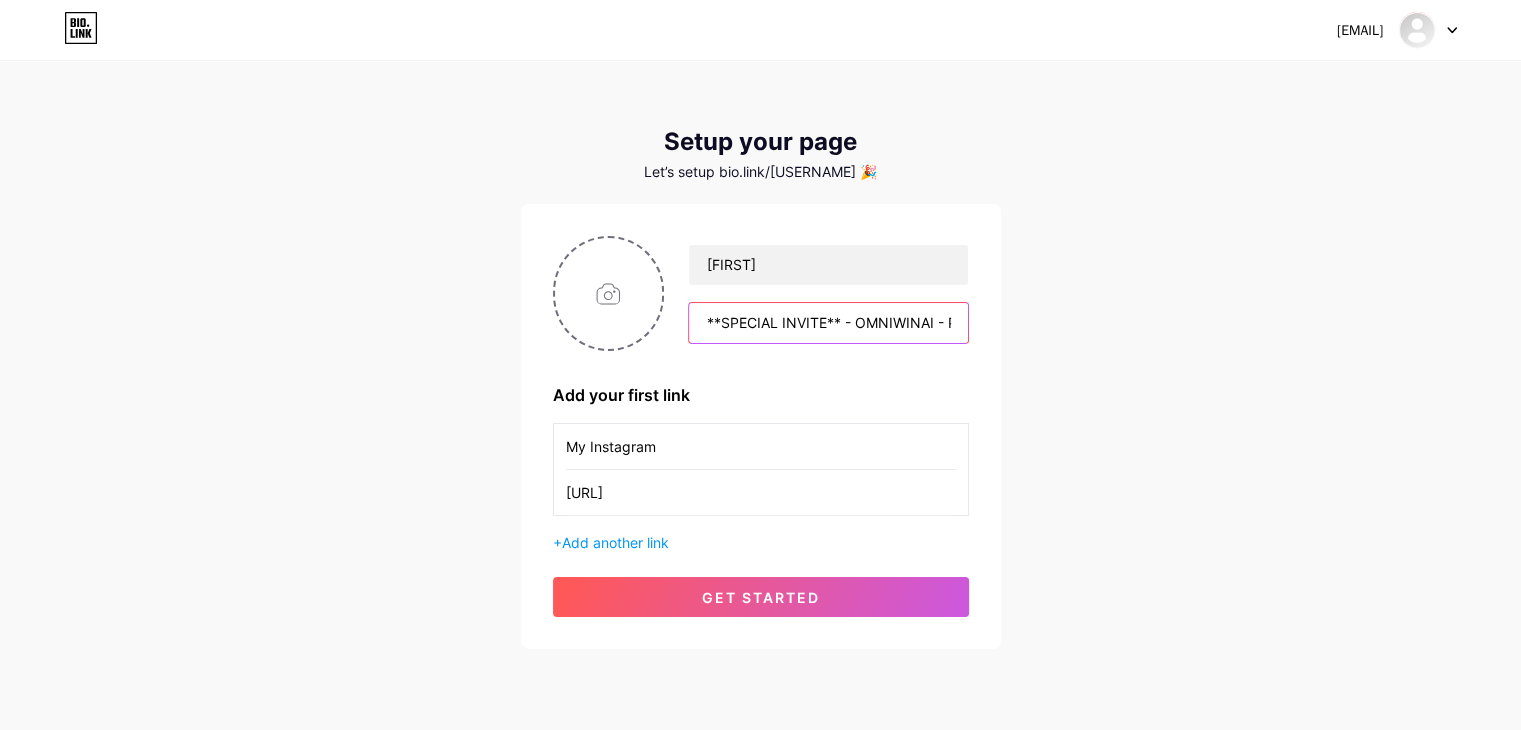 scroll, scrollTop: 0, scrollLeft: 340, axis: horizontal 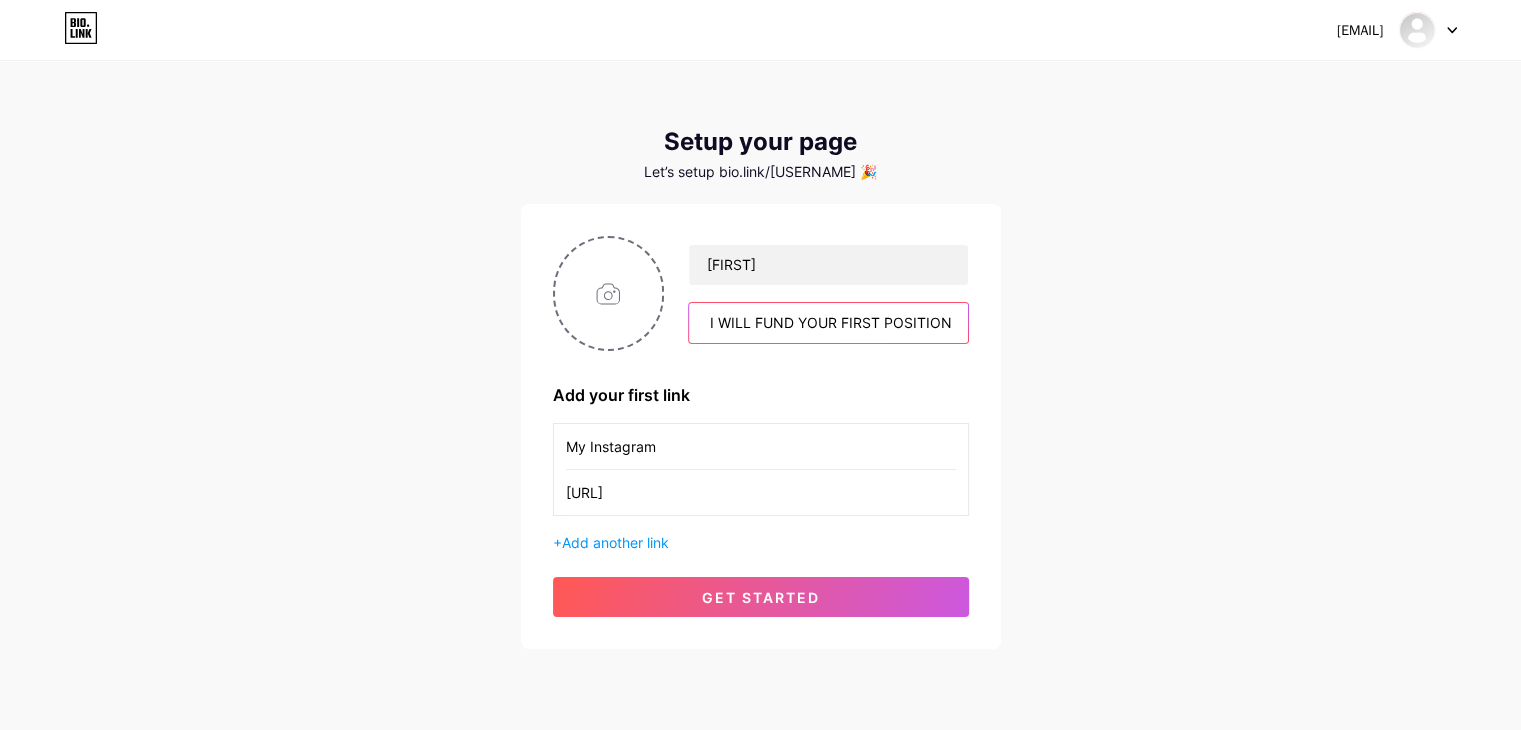 type on "**SPECIAL INVITE** - OMNIWINAI - PIF PROGRAM. I WILL FUND YOUR FIRST POSITION!" 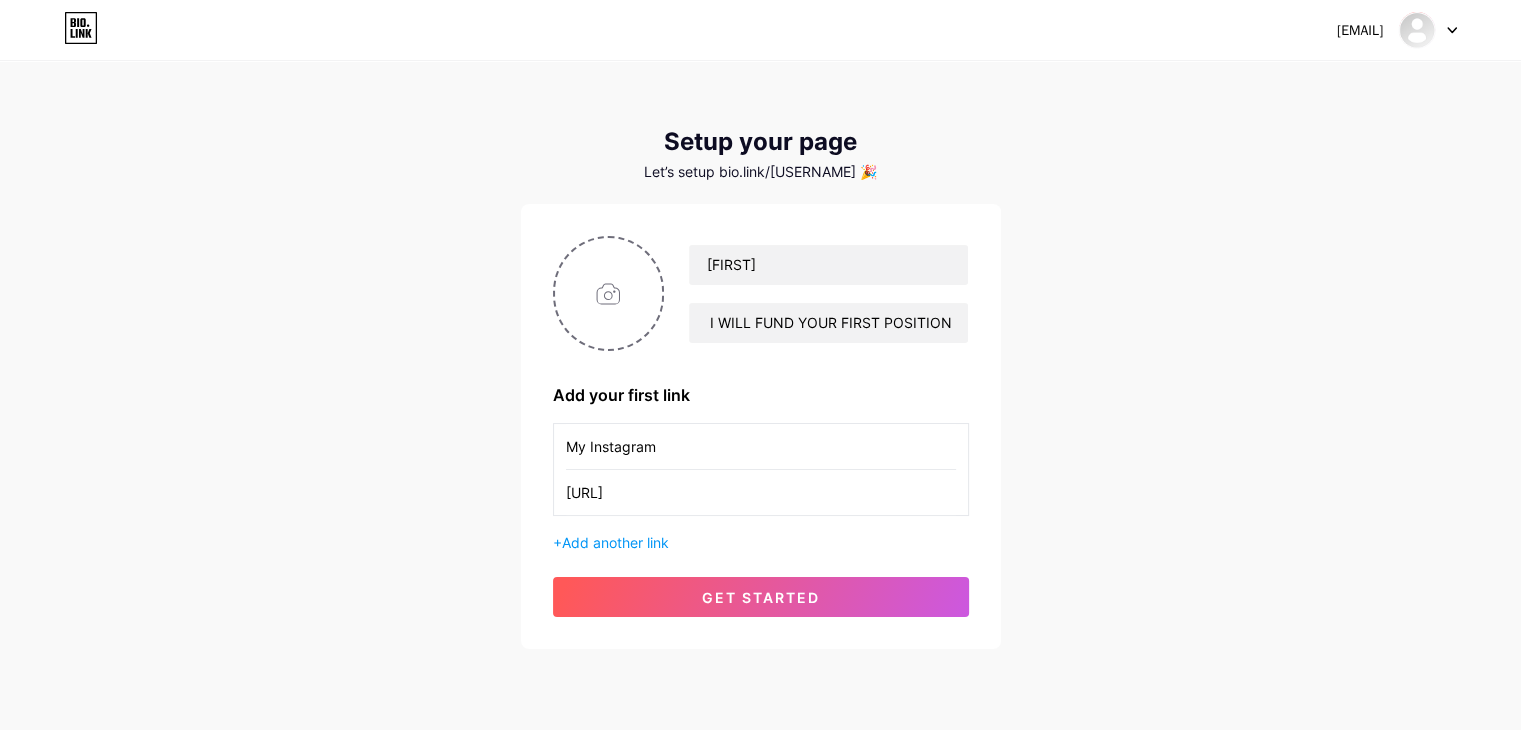 scroll, scrollTop: 0, scrollLeft: 0, axis: both 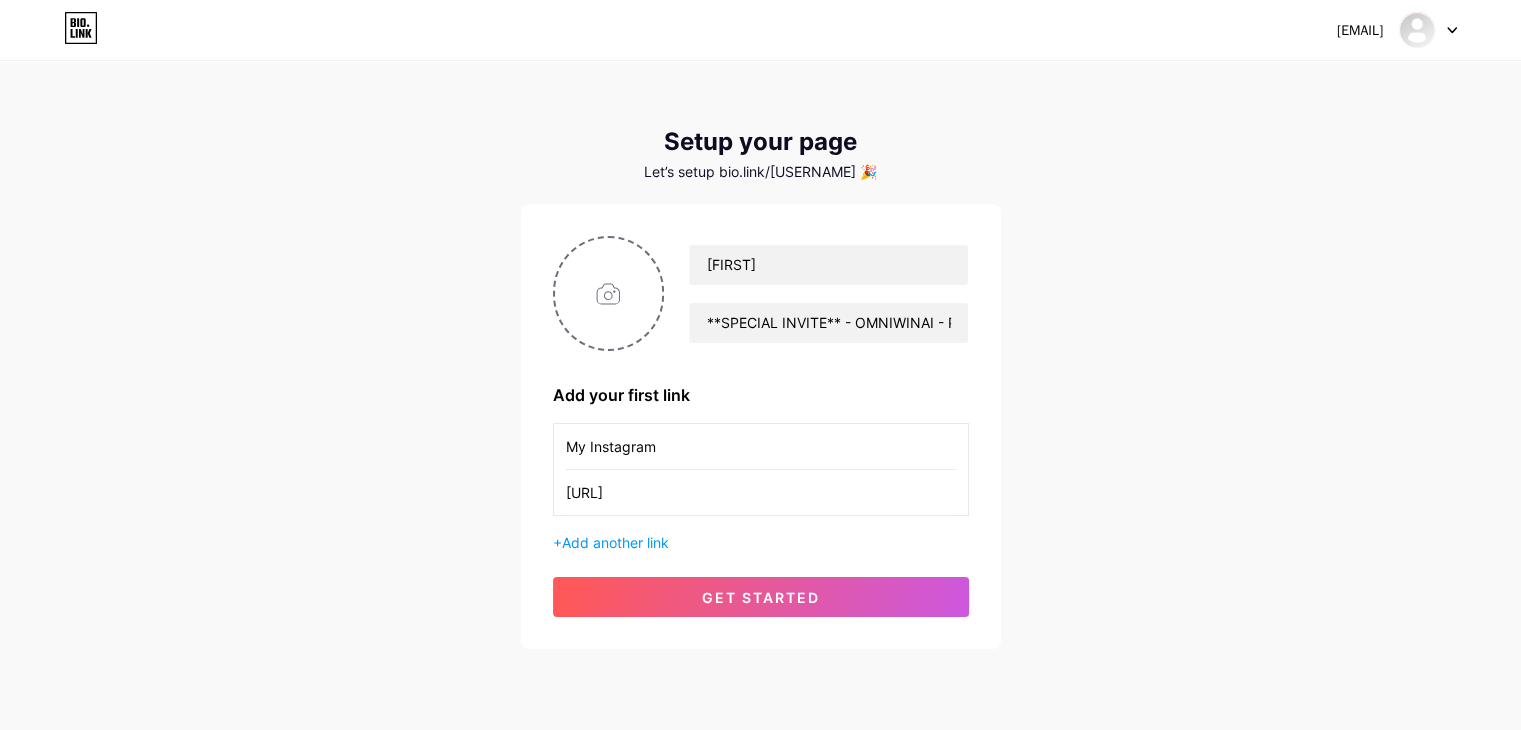 click on "[EMAIL]           Dashboard     Logout   Setup your page   Let’s setup [URL] 🎉               [FIRST]     **SPECIAL INVITE** - OMNIWINAI - PIF PROGRAM. I WILL FUND YOUR FIRST POSITION!     Add your first link   My Instagram   [URL]
+  Add another link     get started" at bounding box center [760, 356] 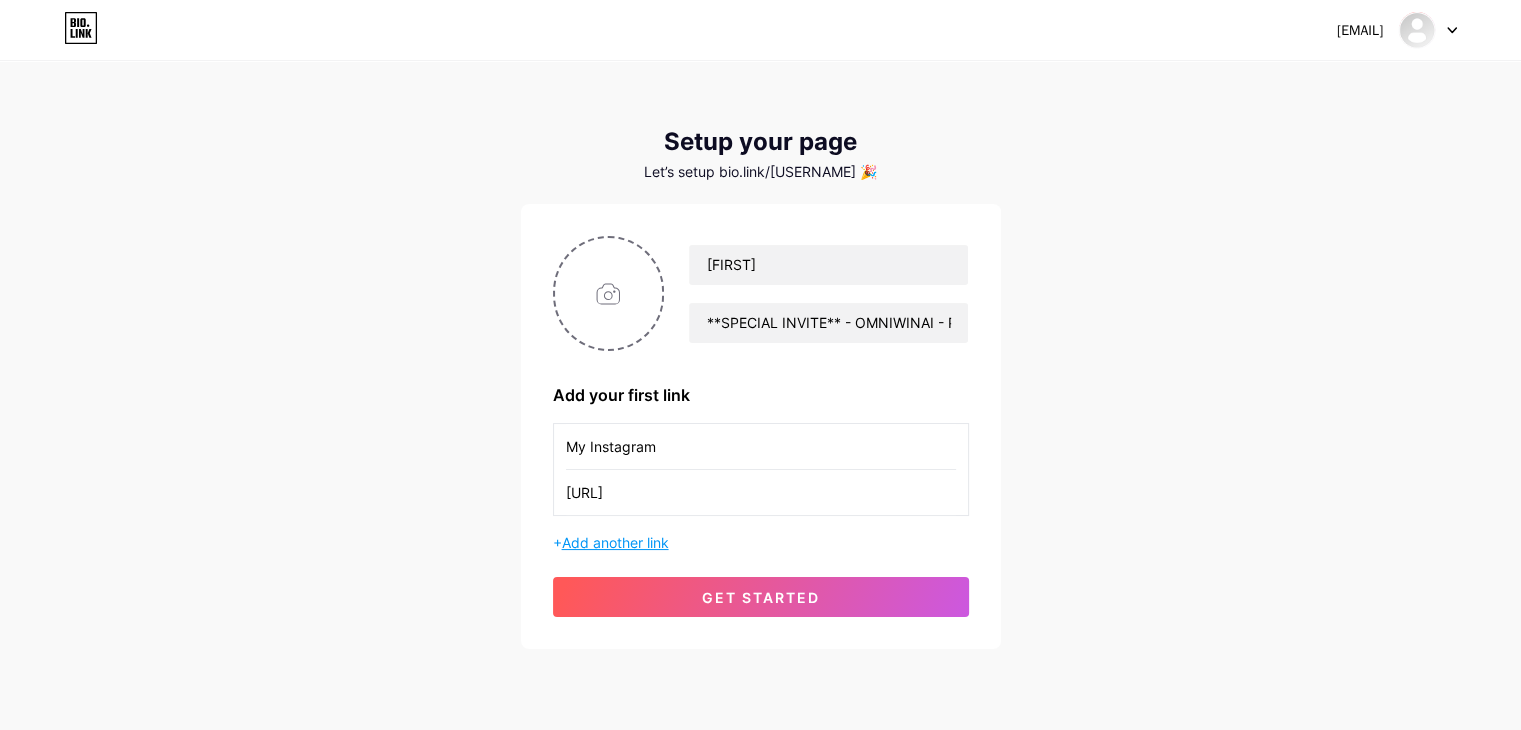 click on "Add another link" at bounding box center (615, 542) 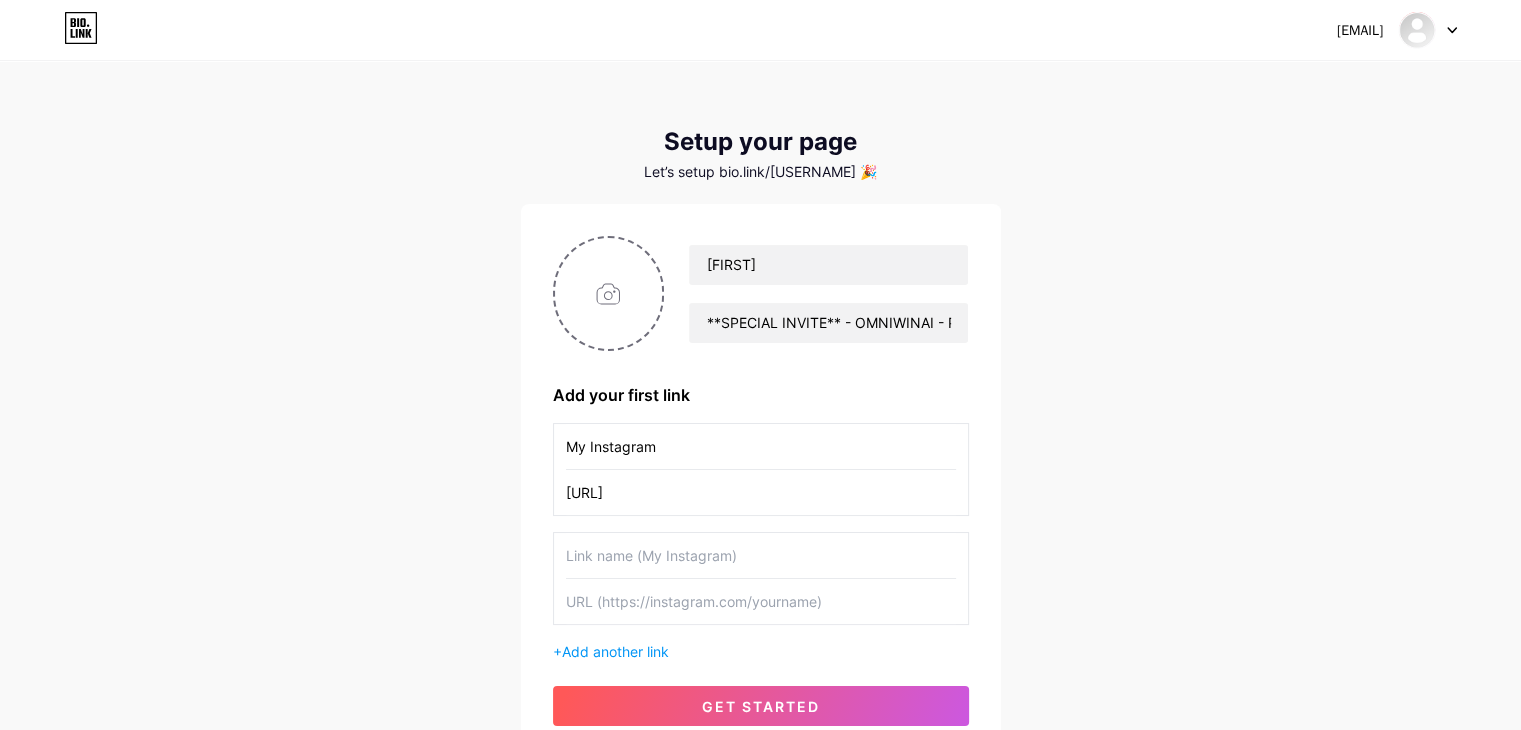 click at bounding box center (761, 555) 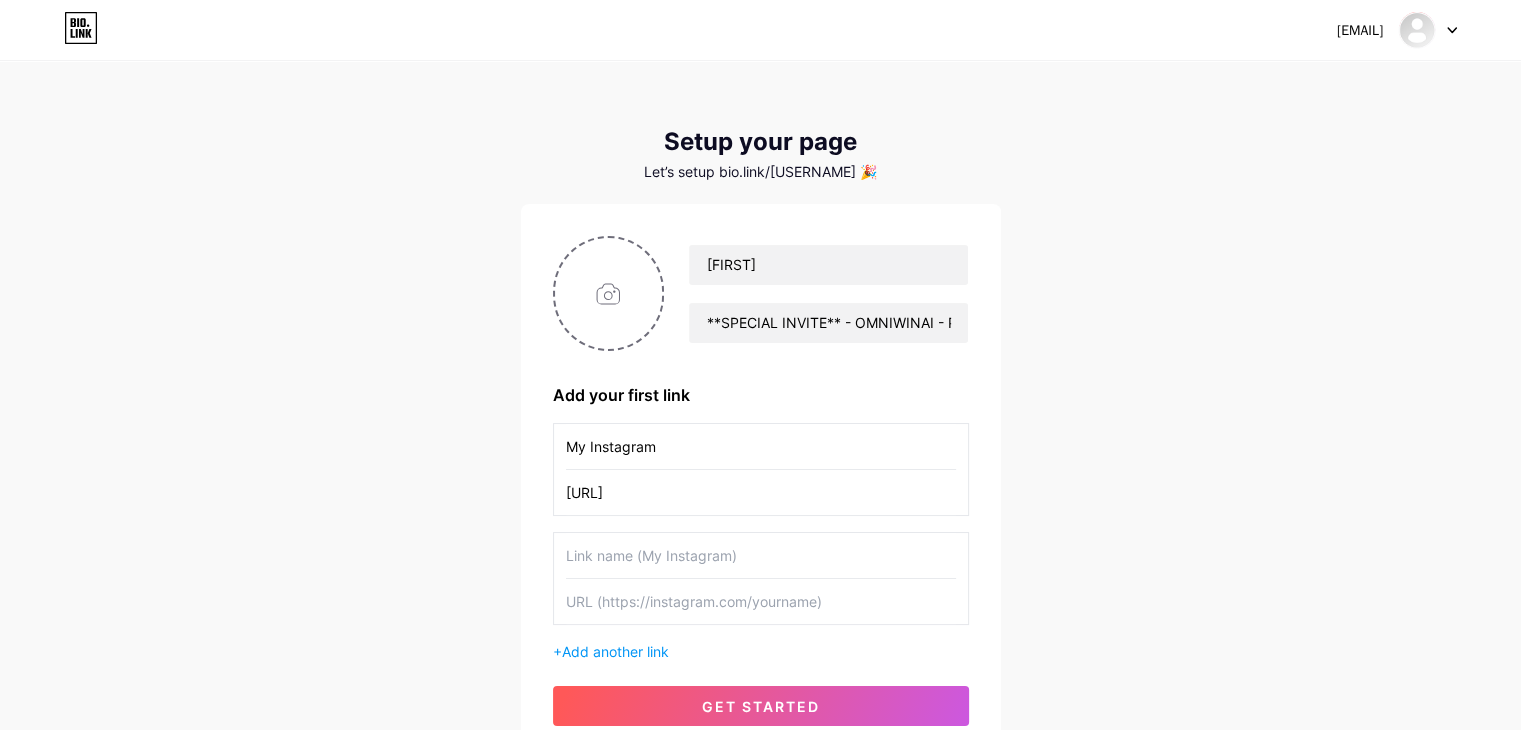 paste on "[URL]" 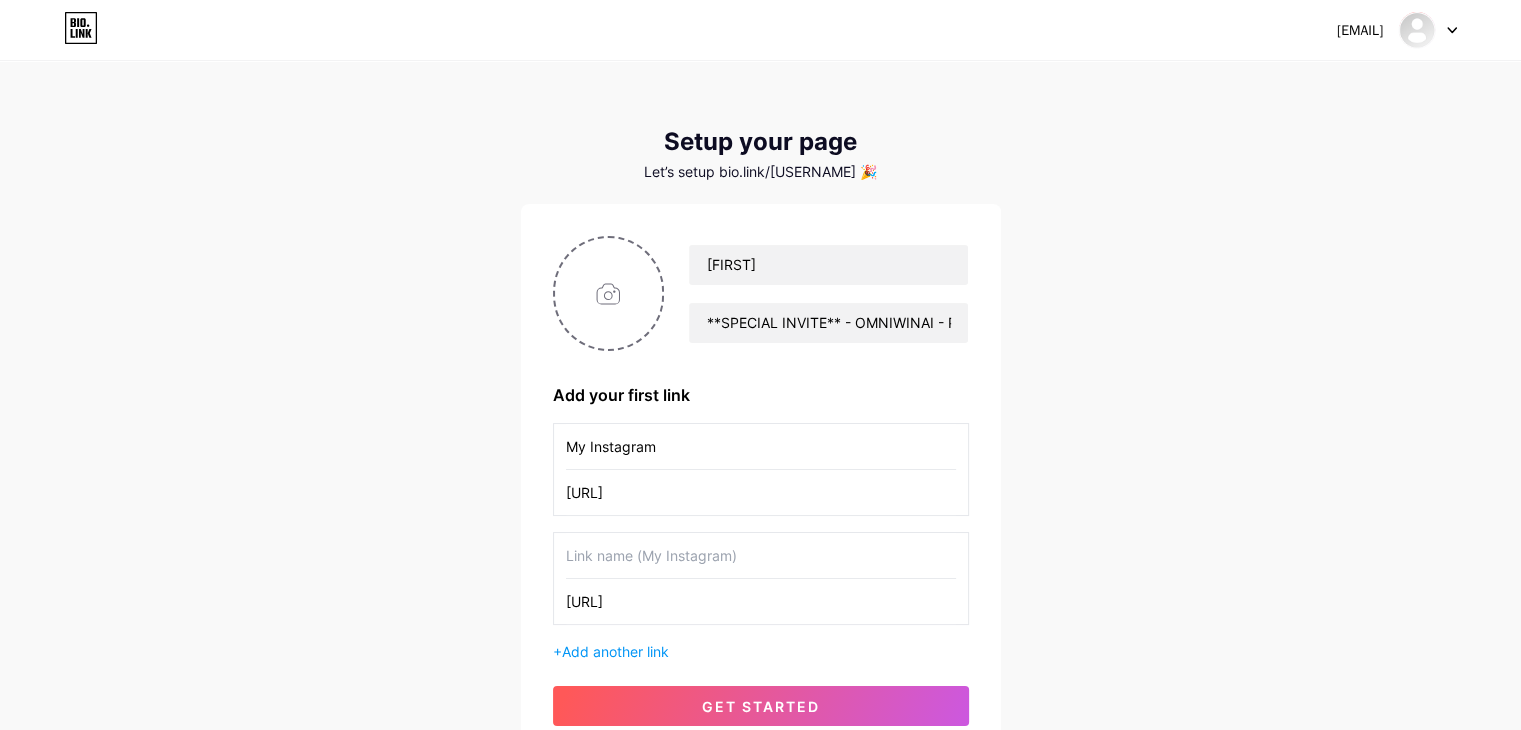 type on "[URL]" 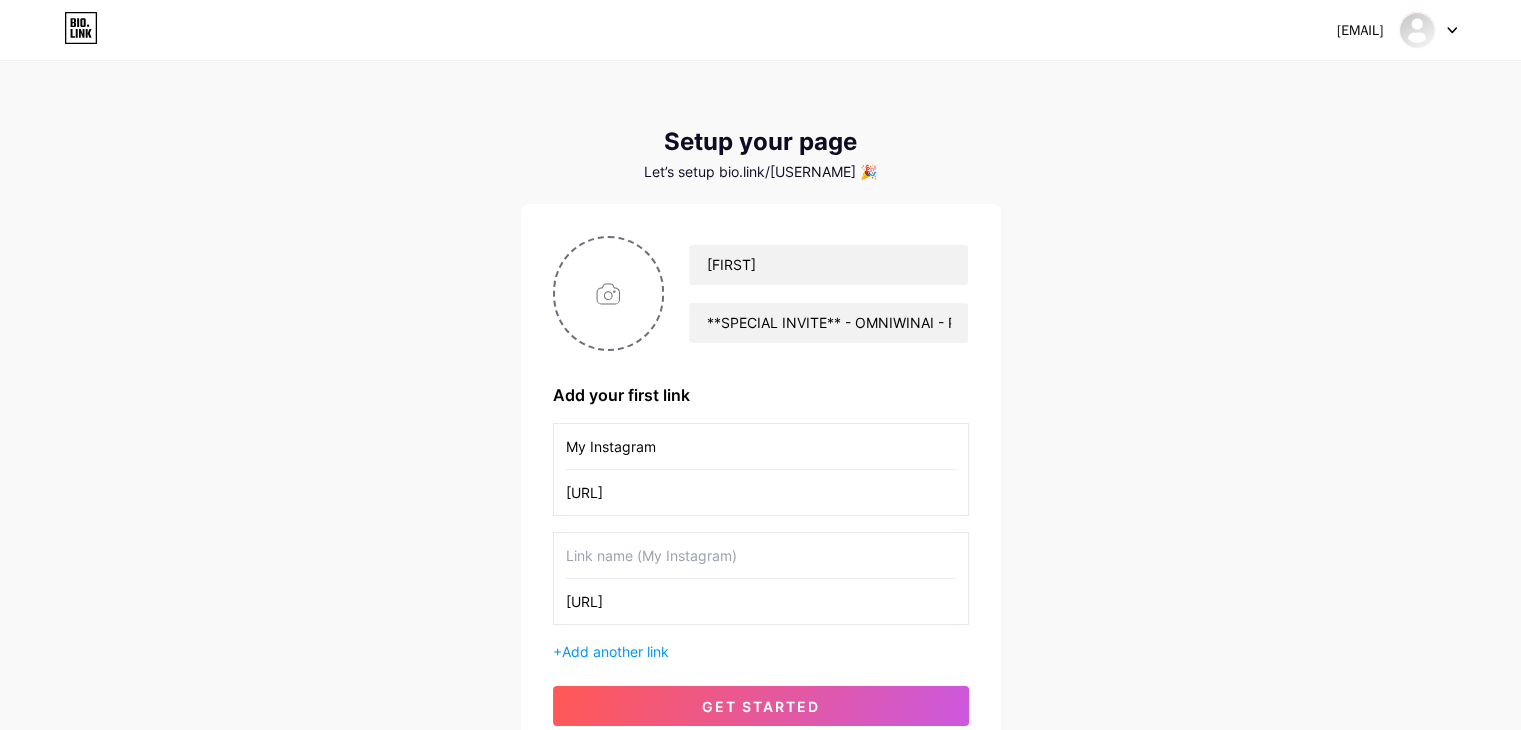 paste on "OMNIWINAI" 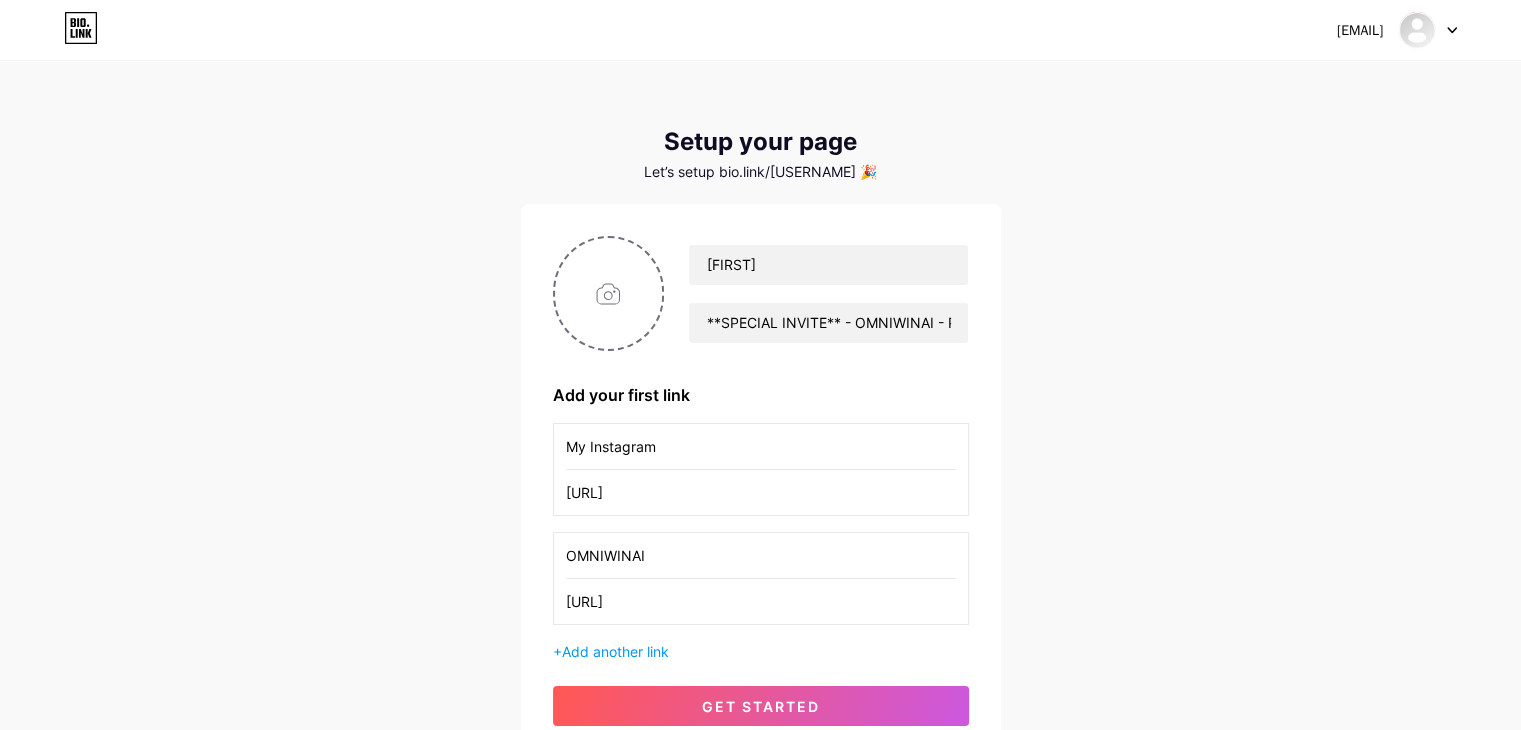 type on "OMNIWINAI" 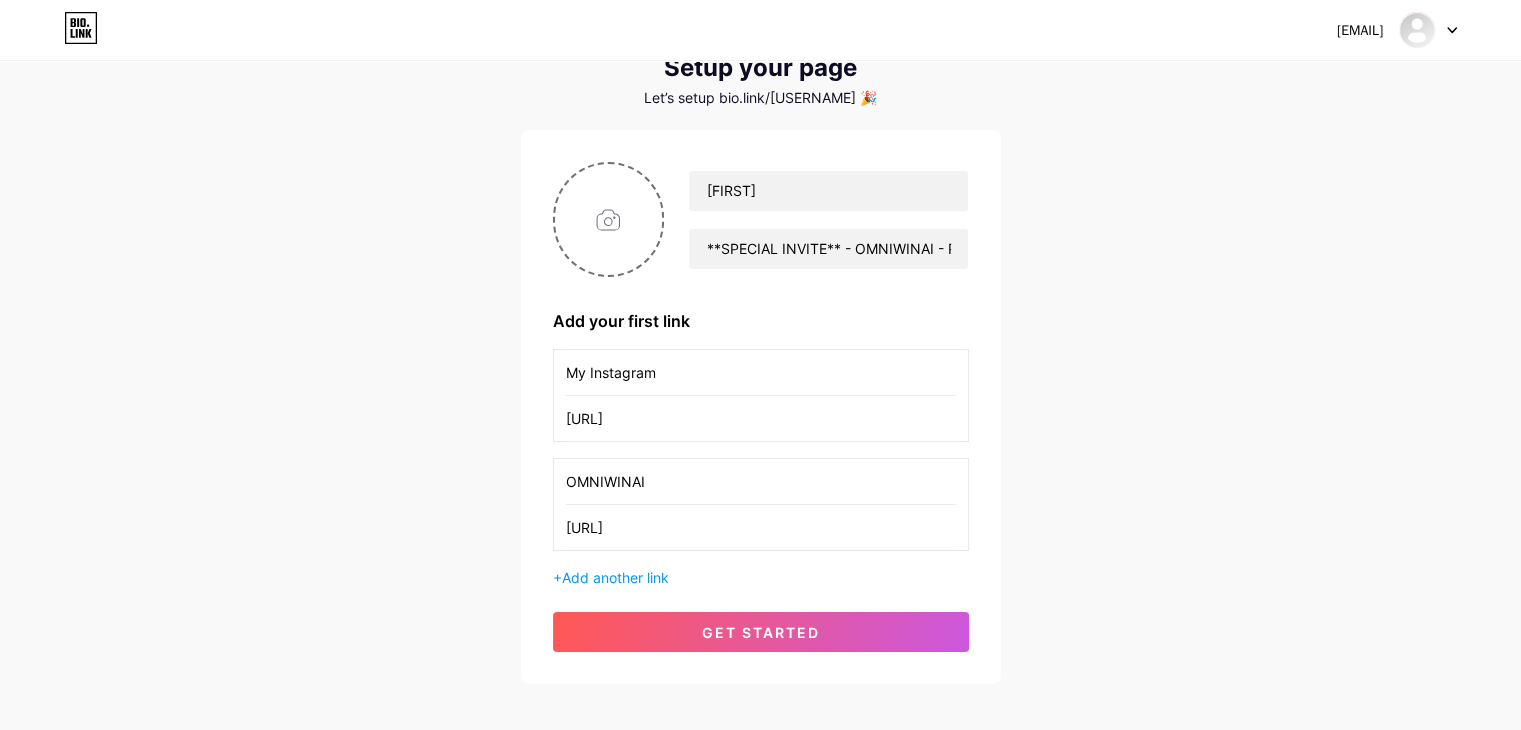 scroll, scrollTop: 171, scrollLeft: 0, axis: vertical 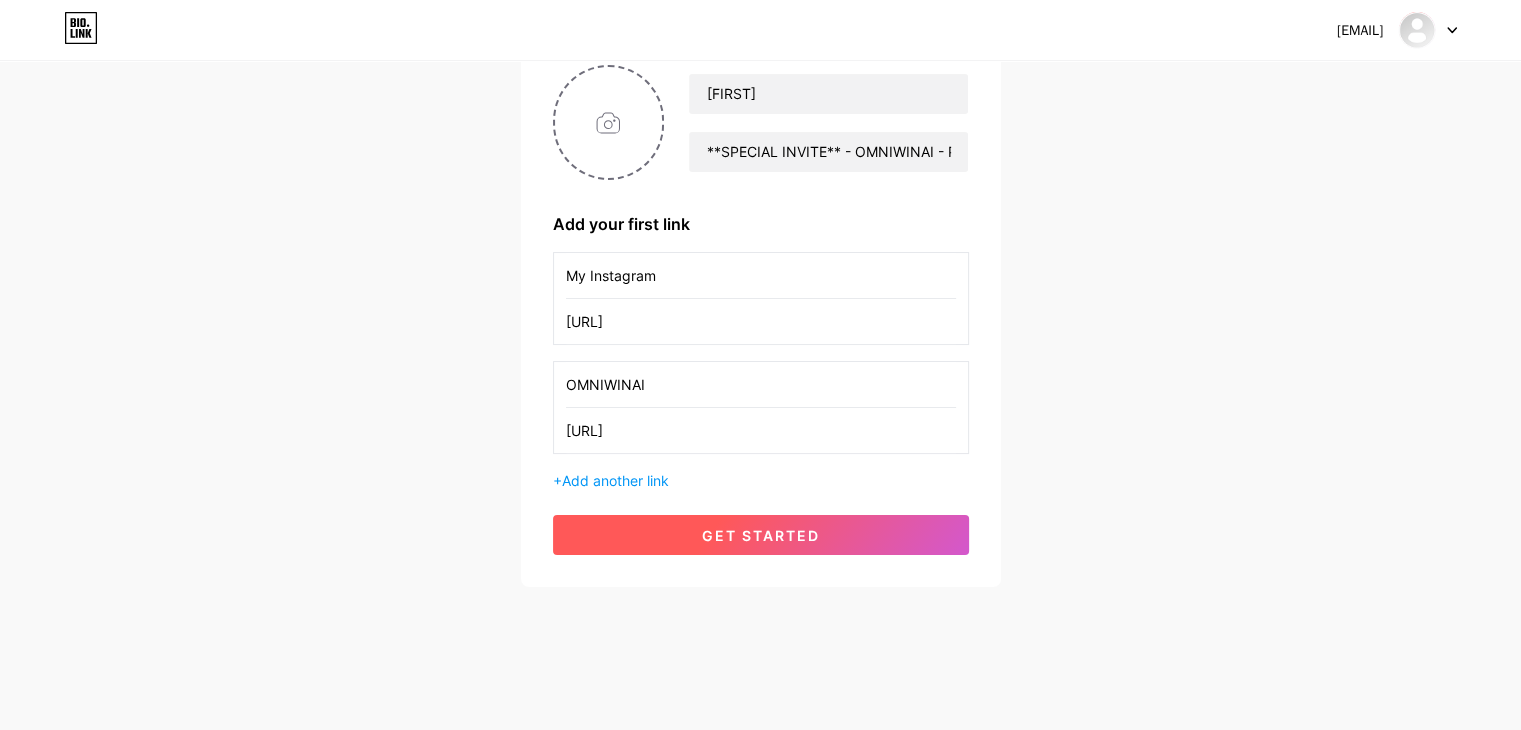 click on "get started" at bounding box center [761, 535] 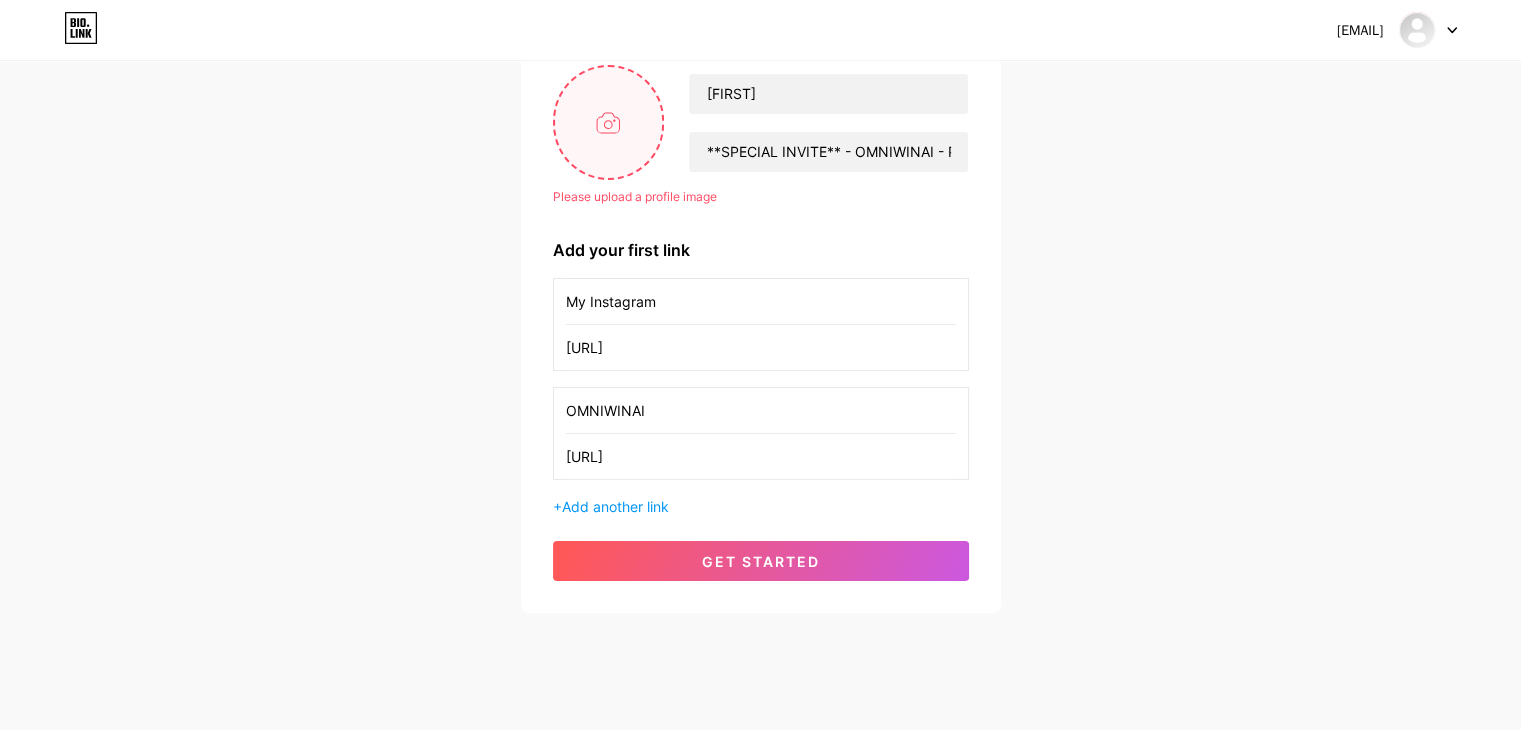 click at bounding box center [609, 122] 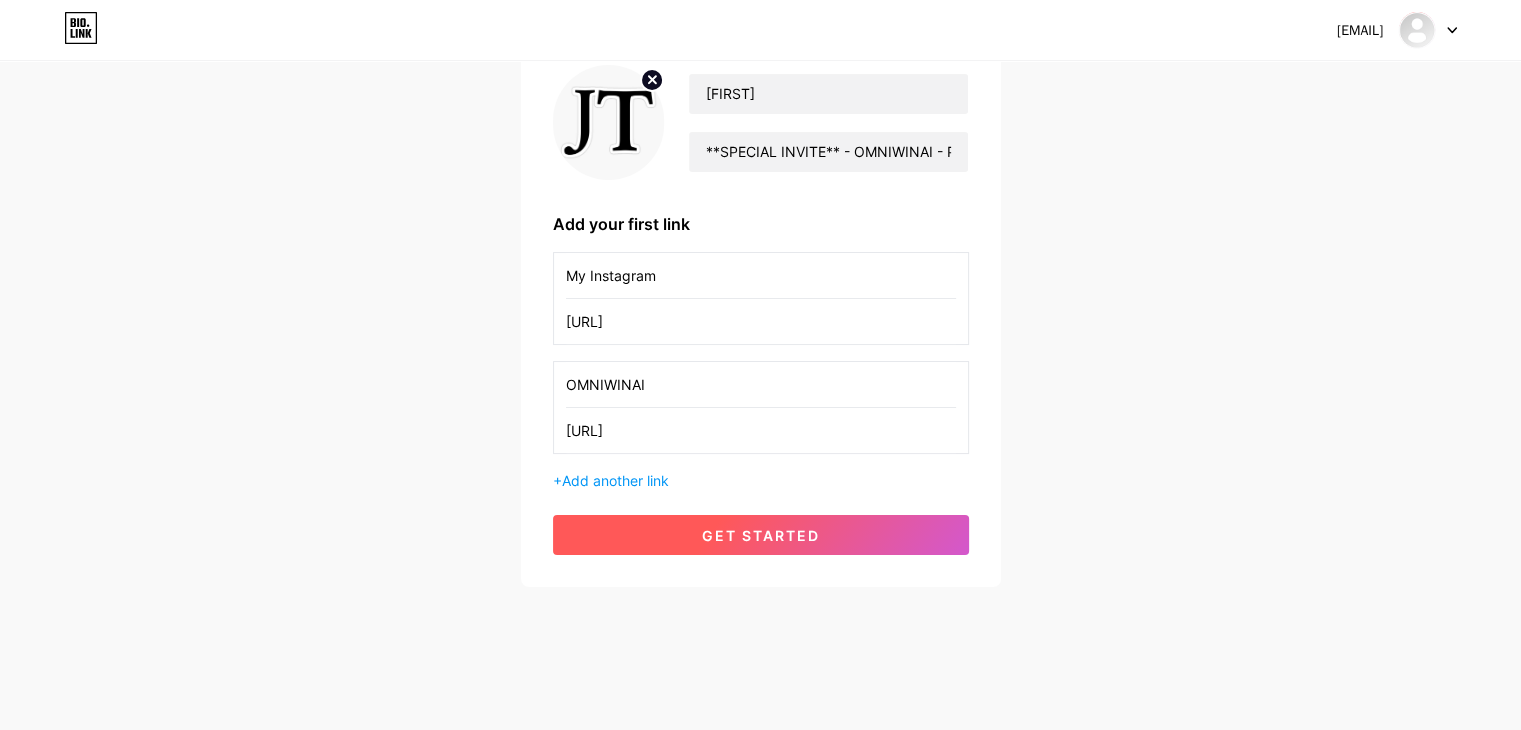 click on "get started" at bounding box center (761, 535) 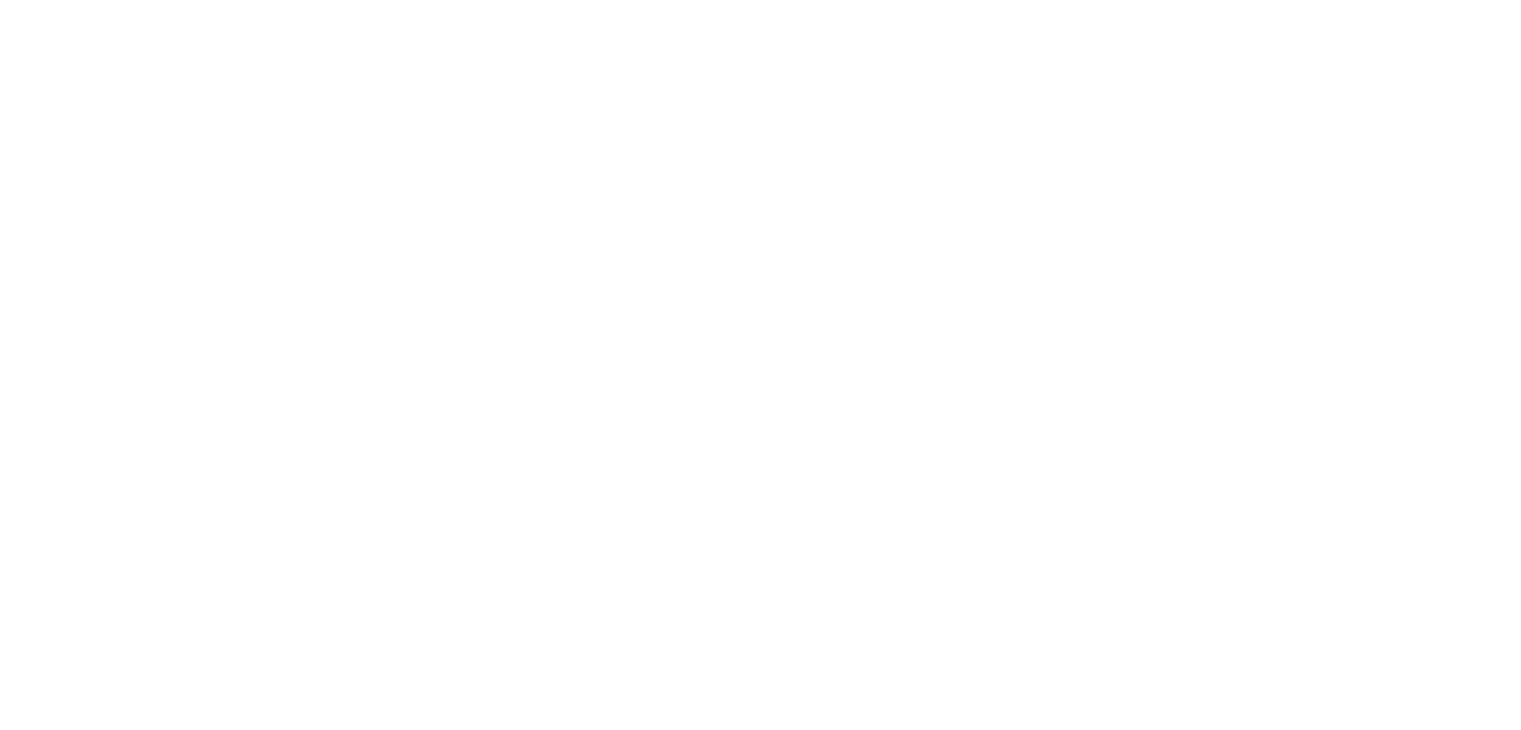 scroll, scrollTop: 0, scrollLeft: 0, axis: both 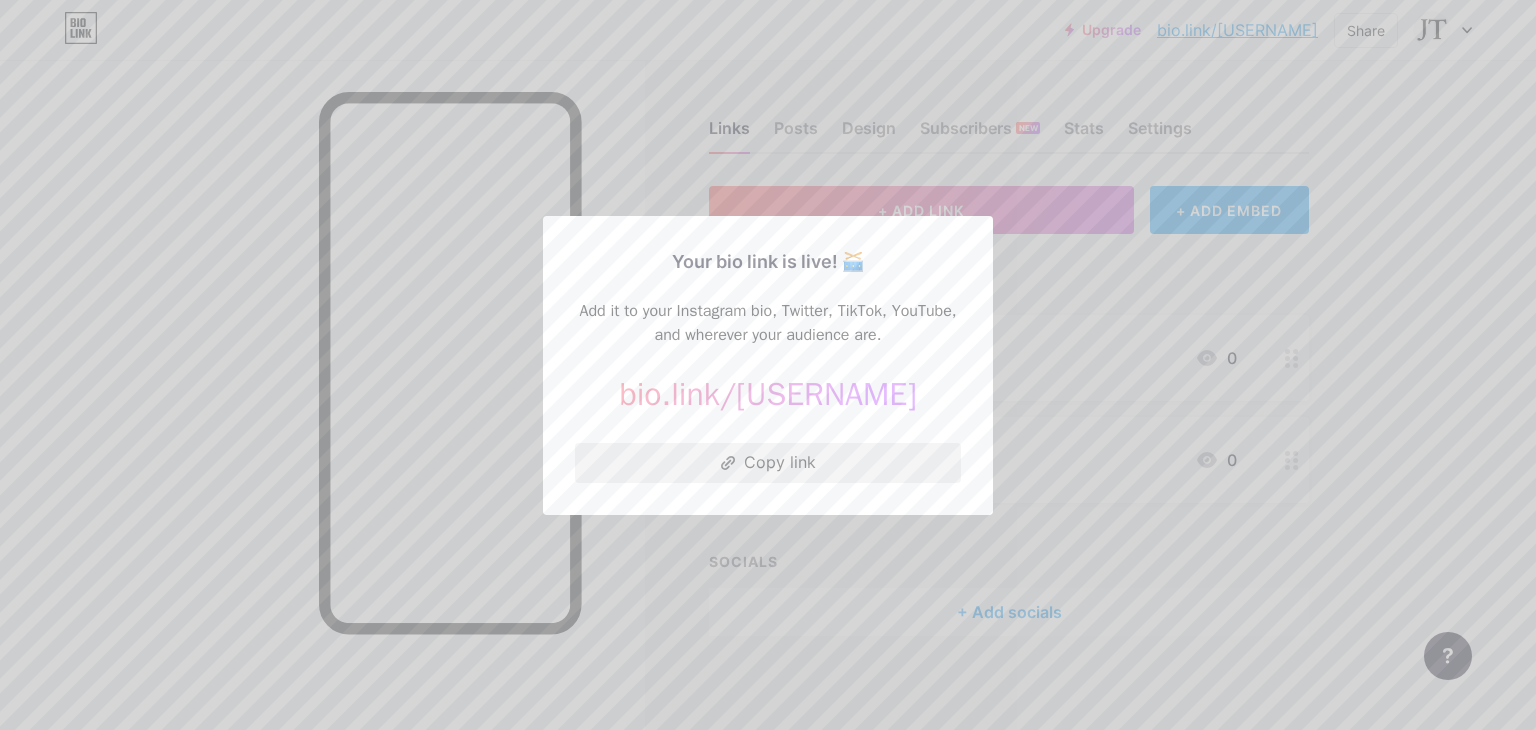 click on "Copy link" at bounding box center [768, 463] 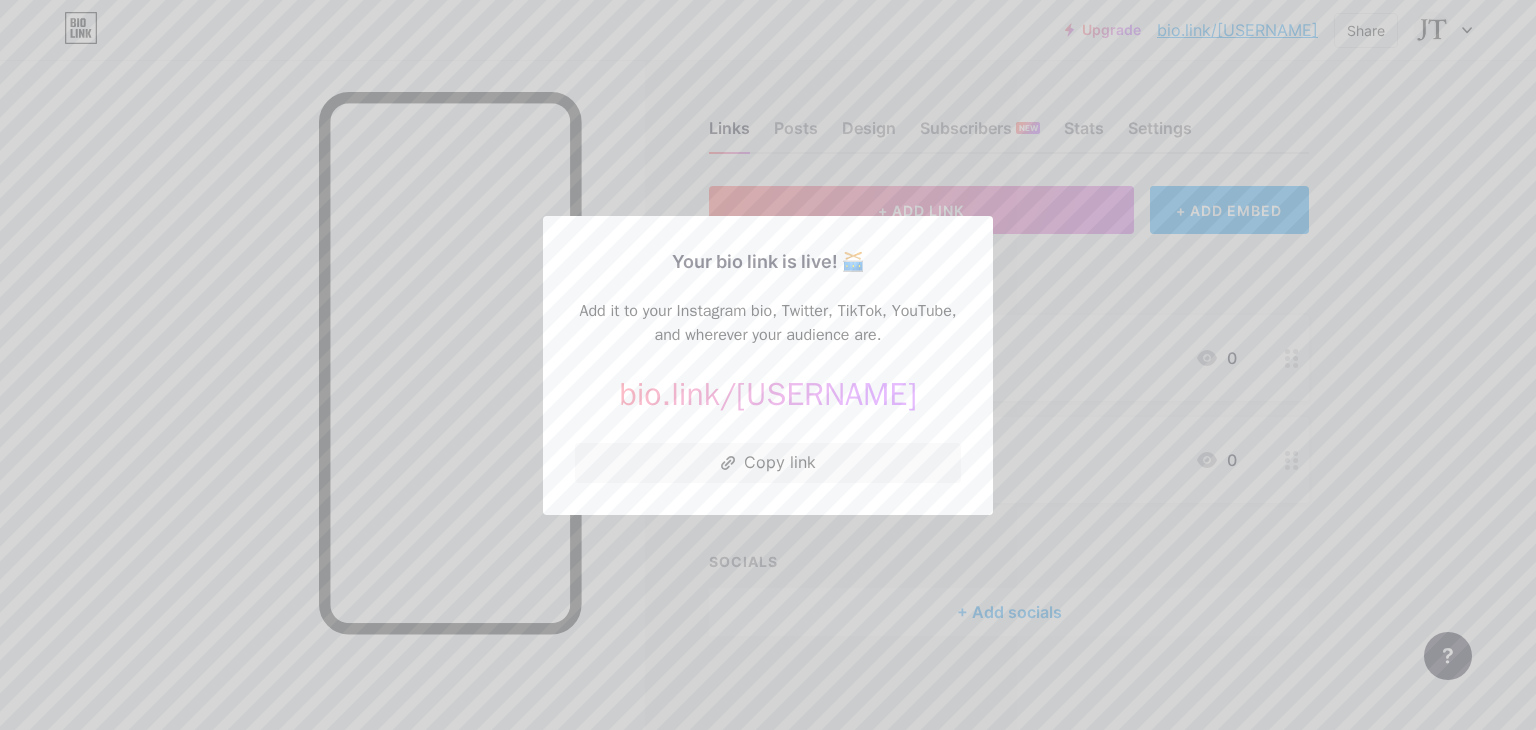 click at bounding box center (768, 365) 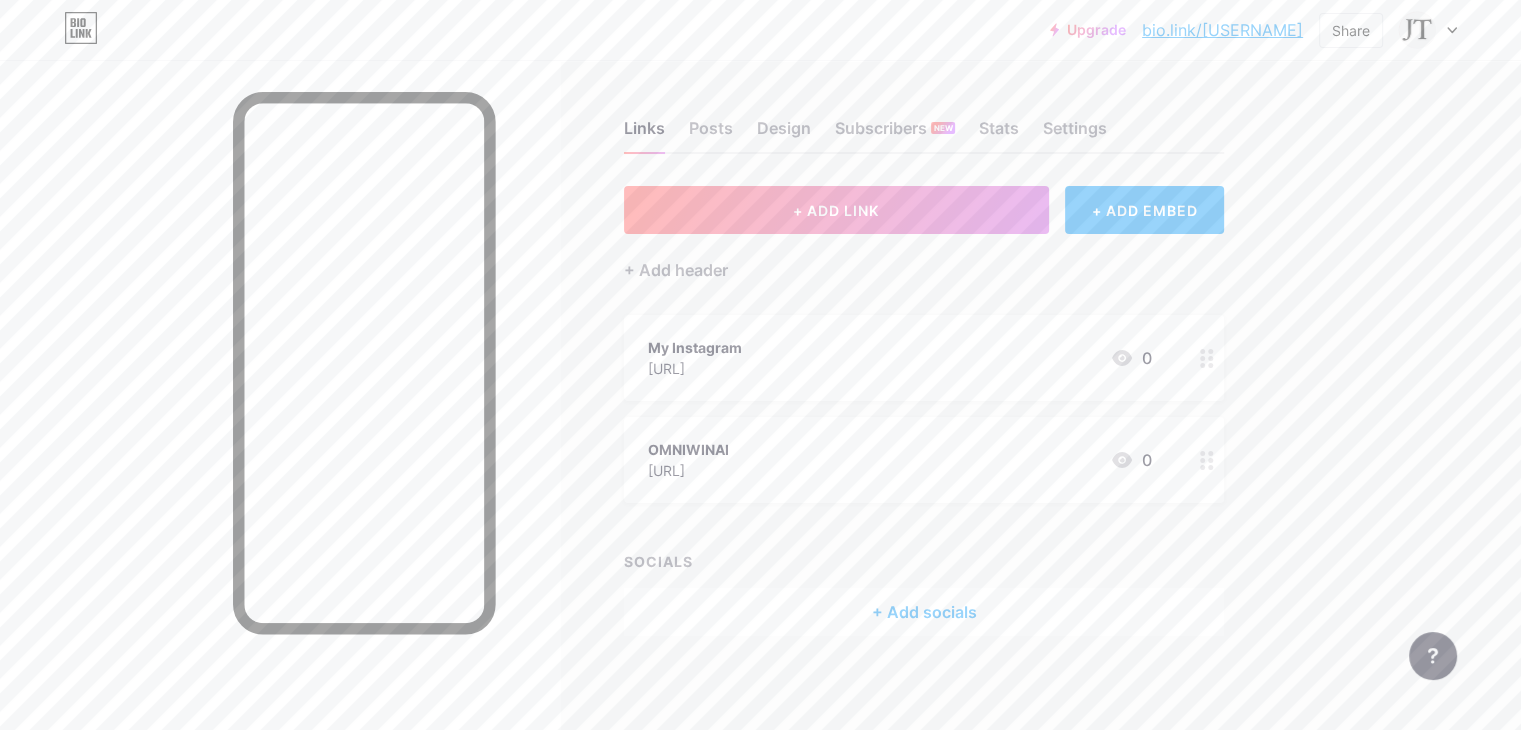 click on "OMNIWINAI" at bounding box center (688, 449) 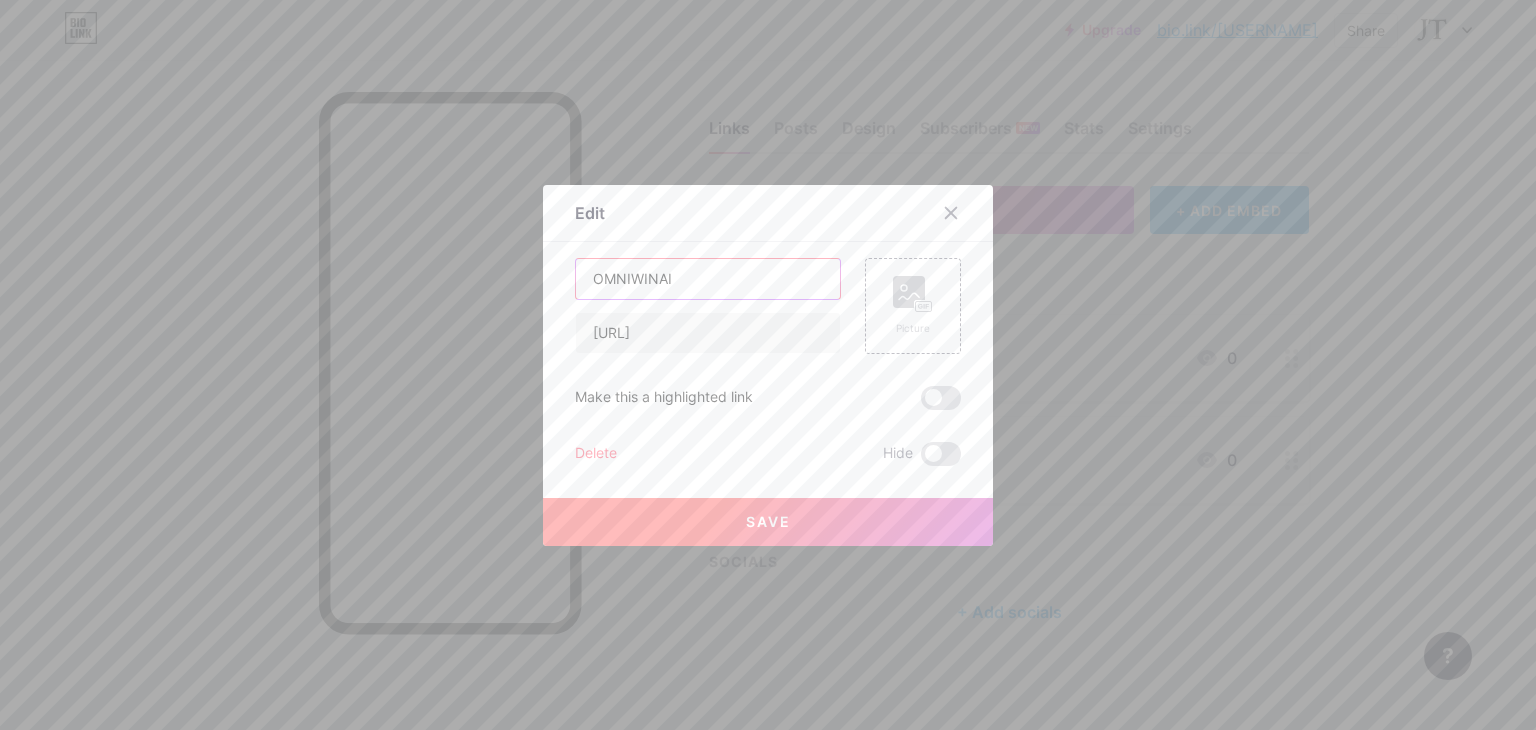 click on "OMNIWINAI" at bounding box center (708, 279) 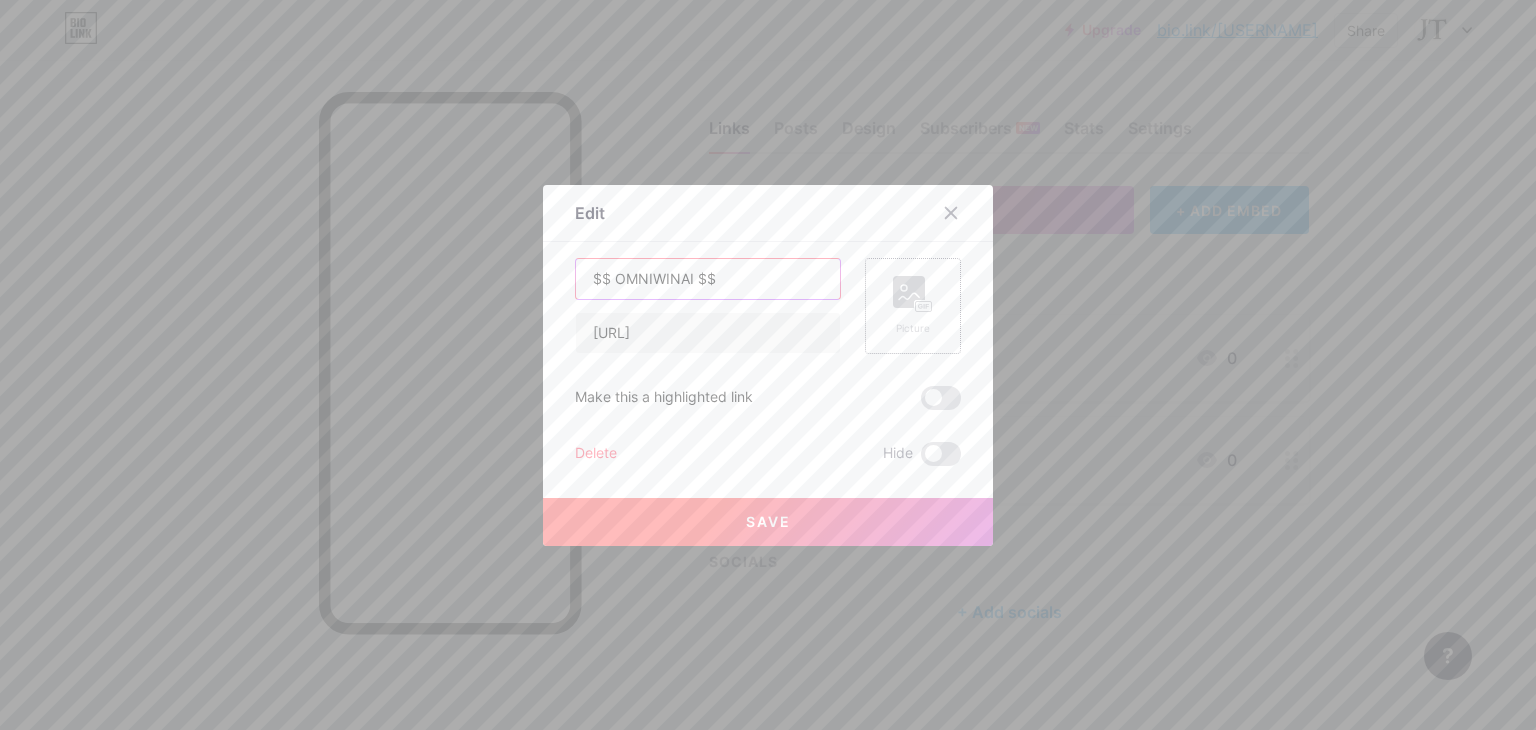 type on "$$ OMNIWINAI $$" 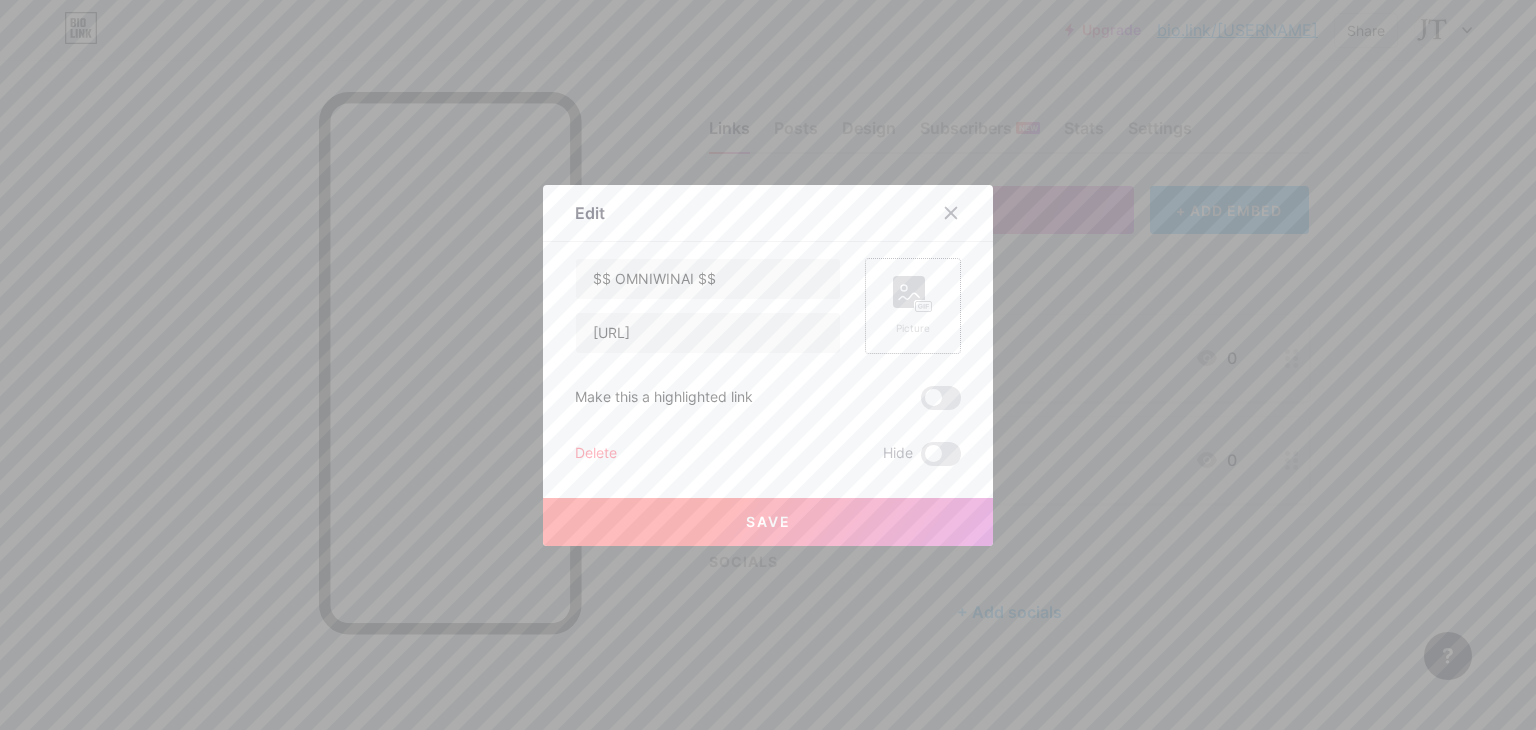 click on "Picture" at bounding box center [913, 306] 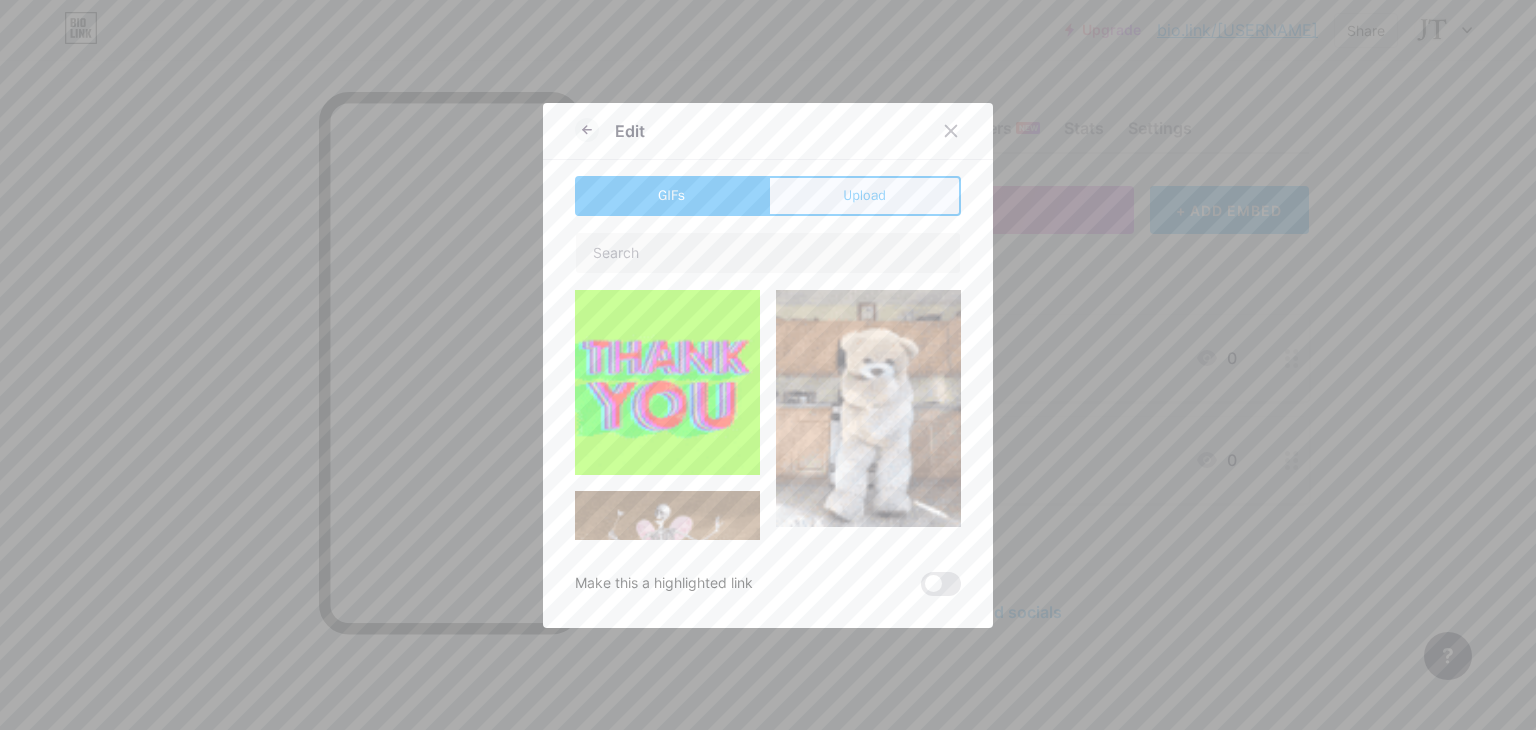 click on "Upload" at bounding box center [864, 195] 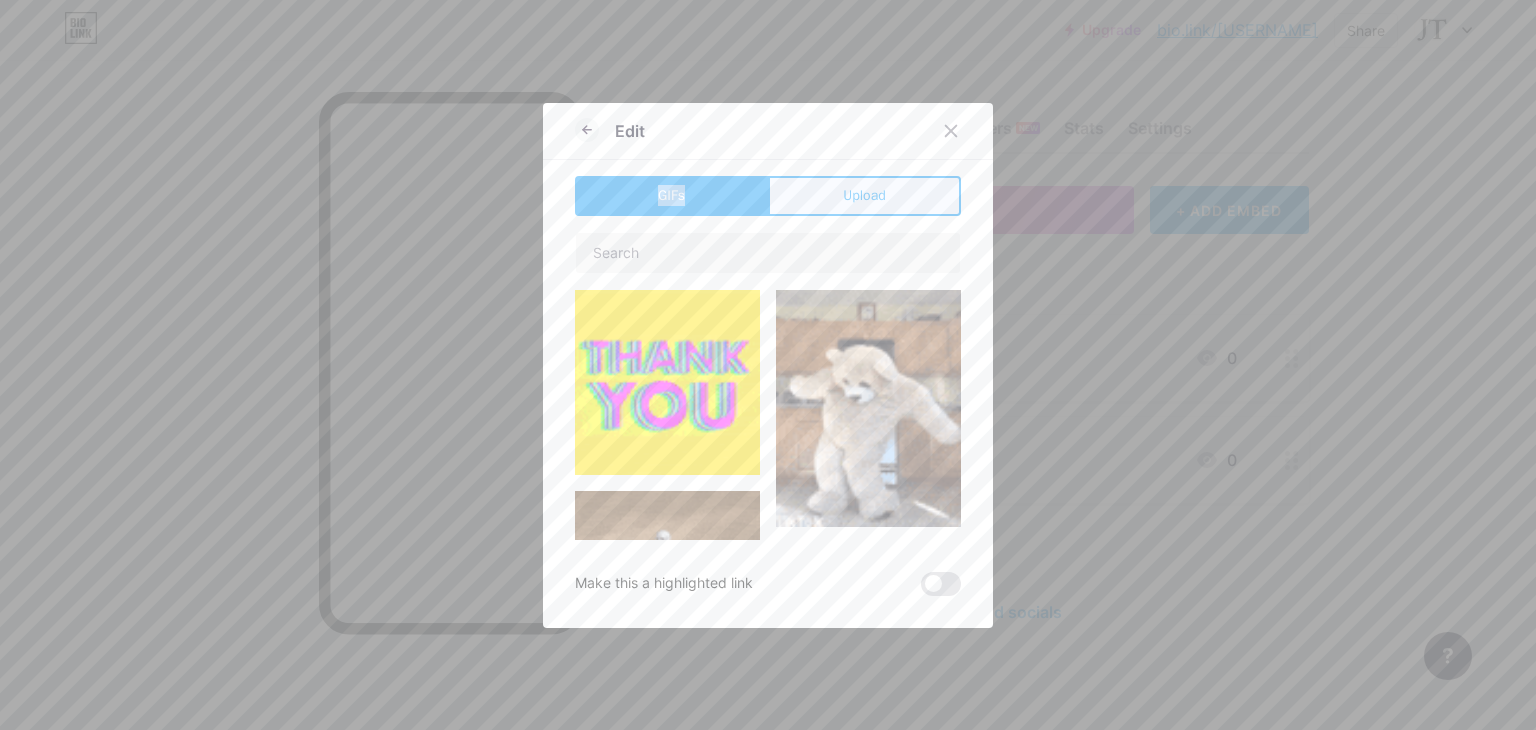 click on "Edit" at bounding box center (768, 136) 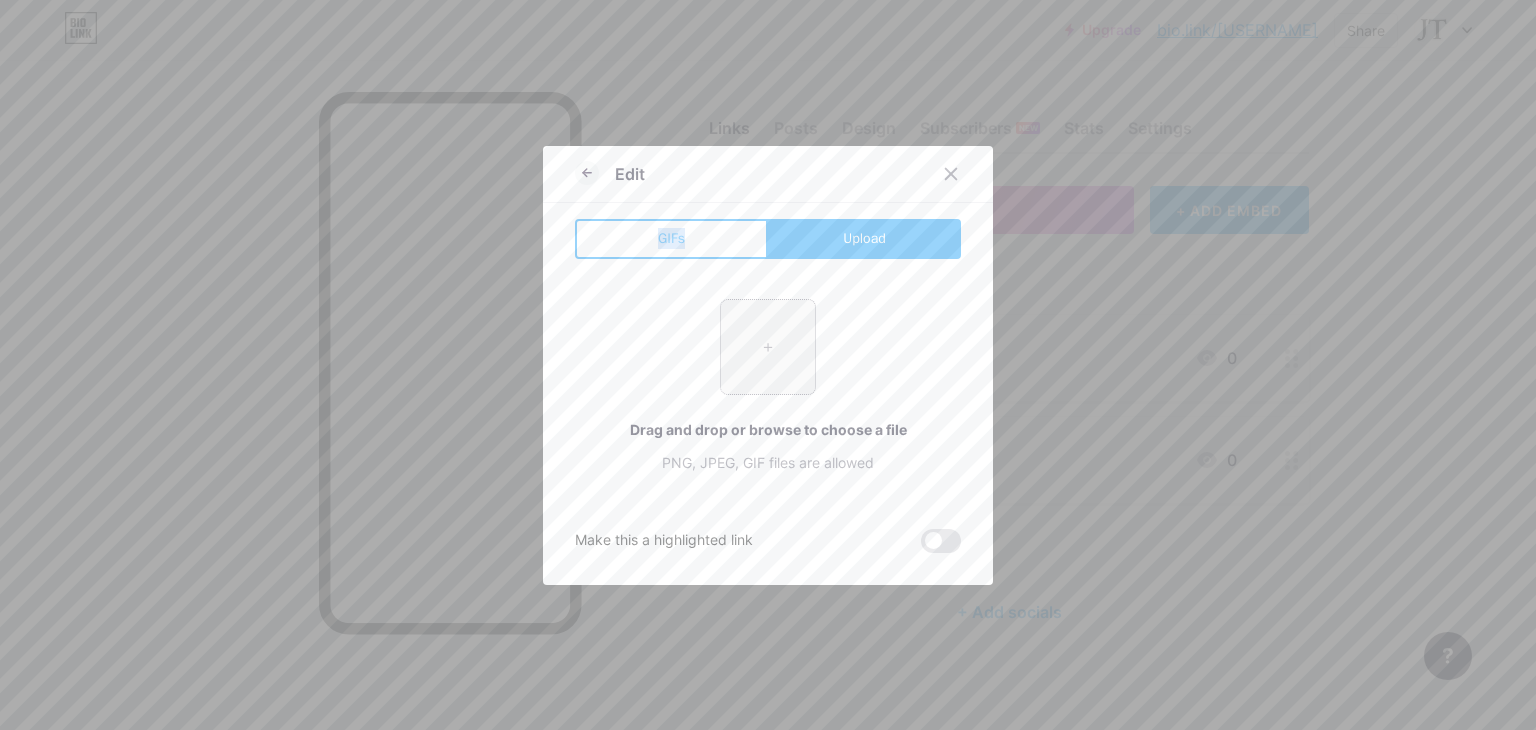 click at bounding box center (768, 347) 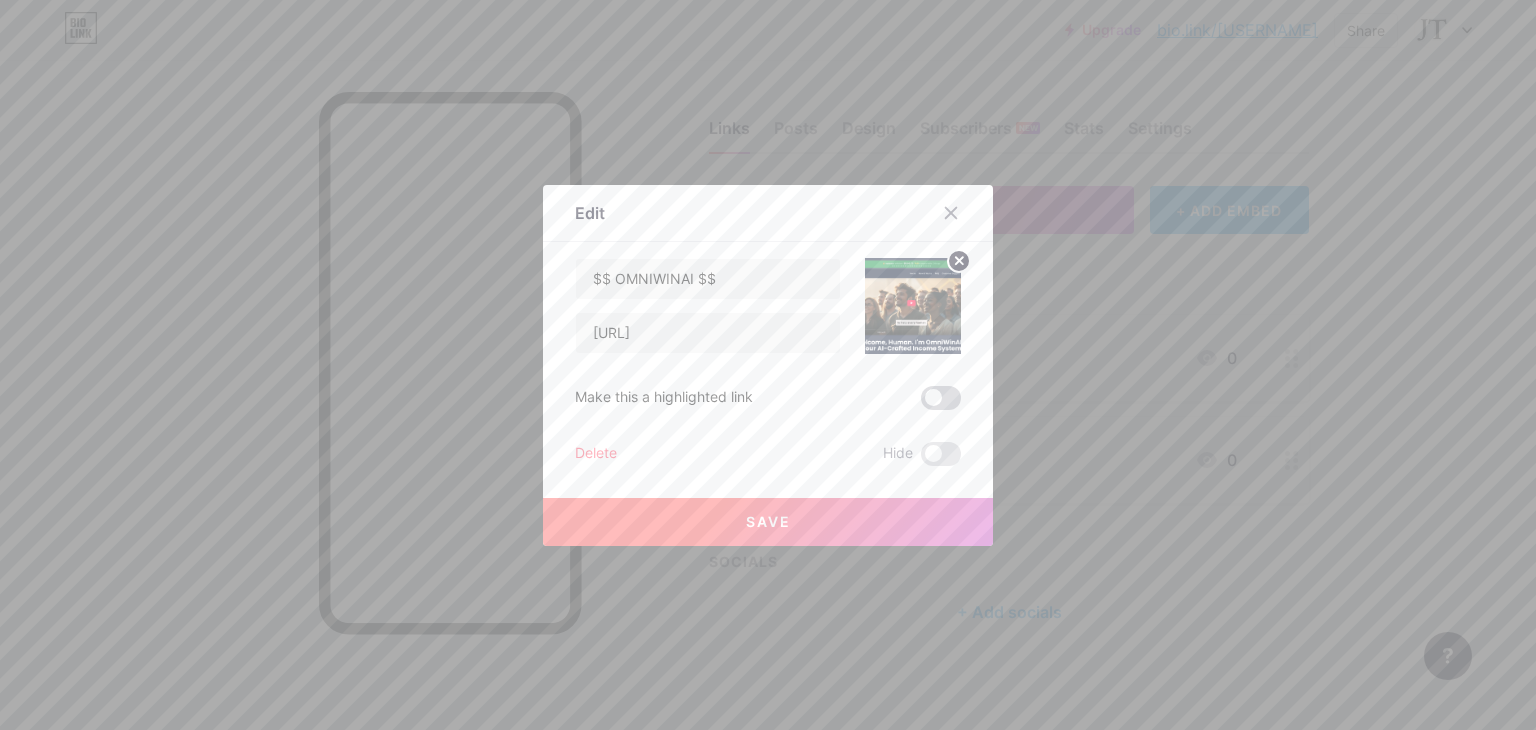click at bounding box center [941, 398] 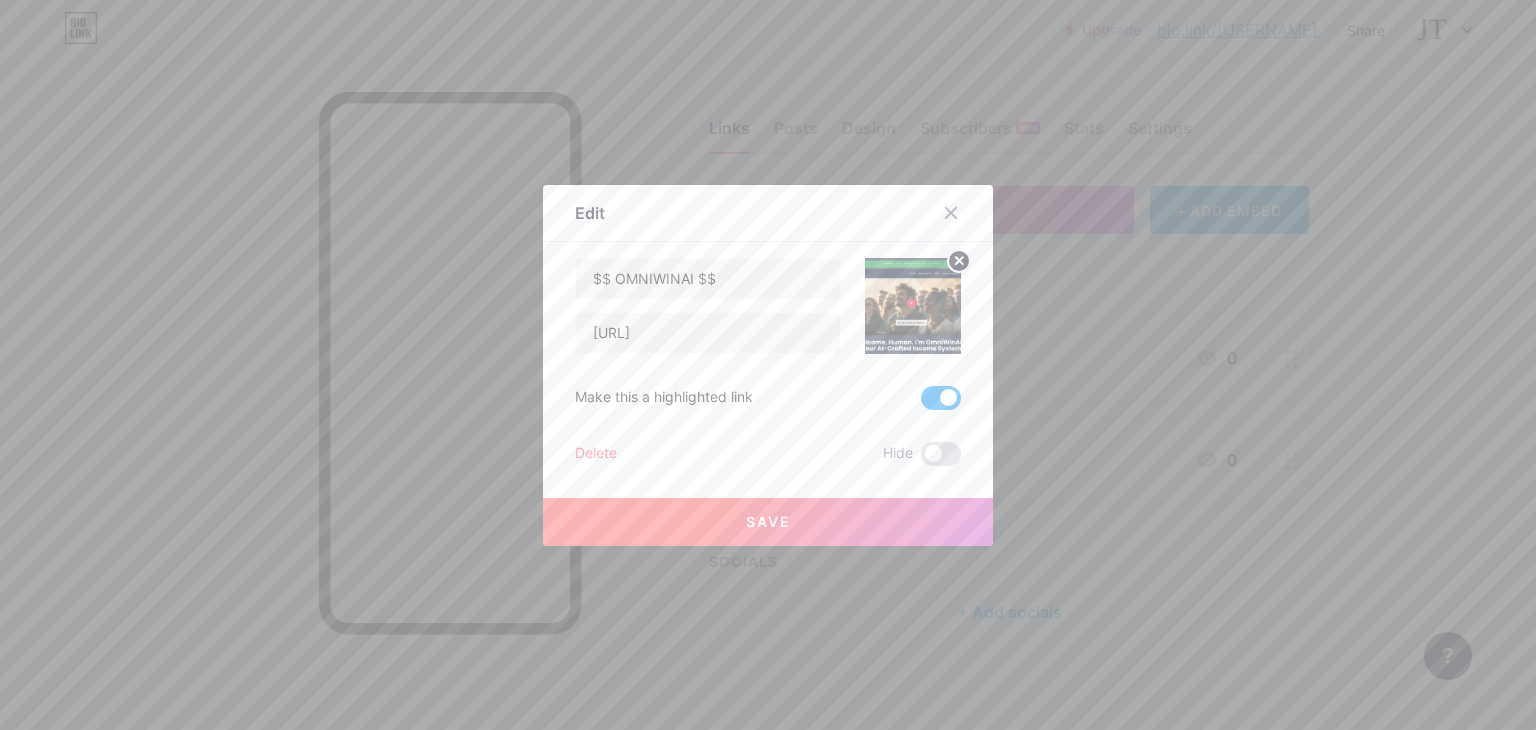 click on "Save" at bounding box center [768, 521] 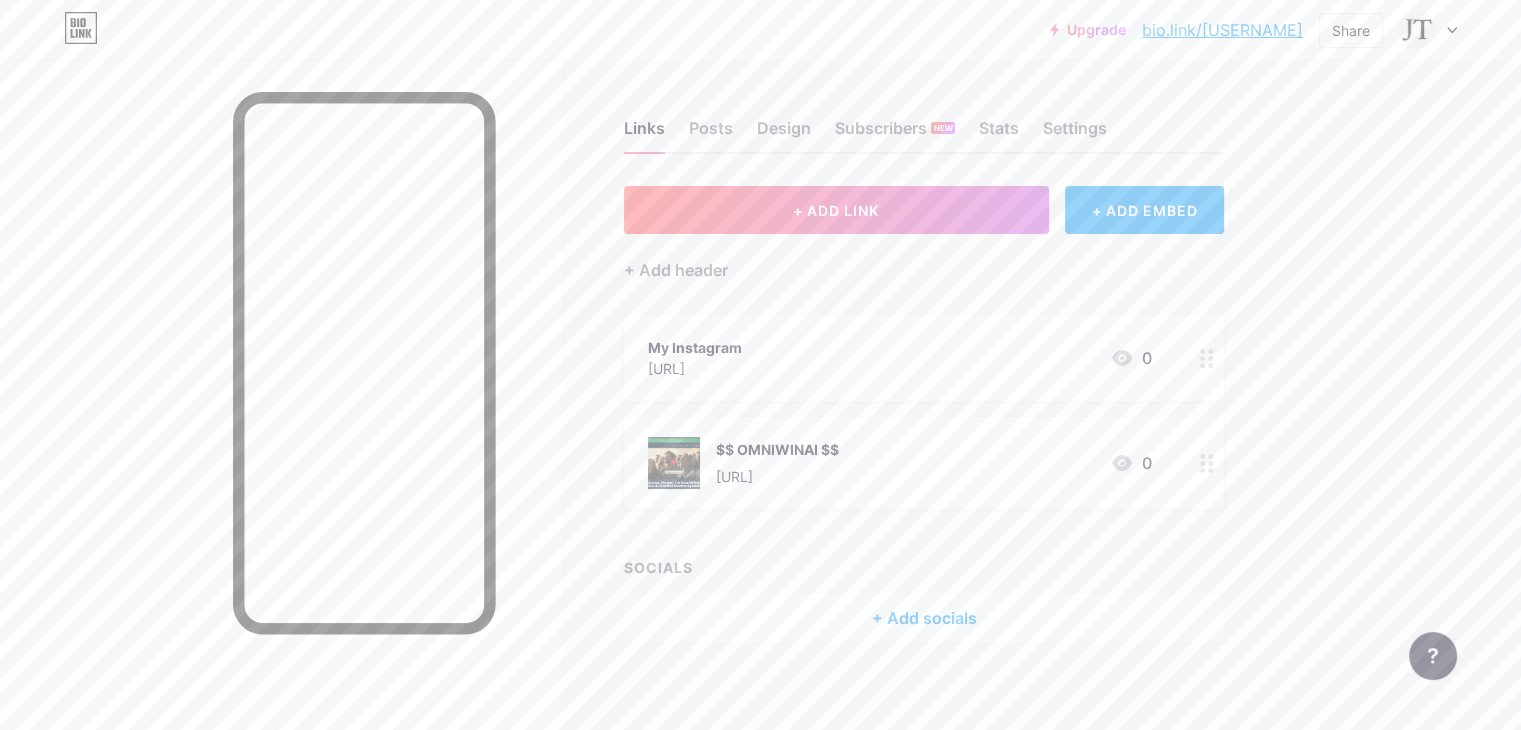 click on "My Instagram
[URL]" at bounding box center (695, 358) 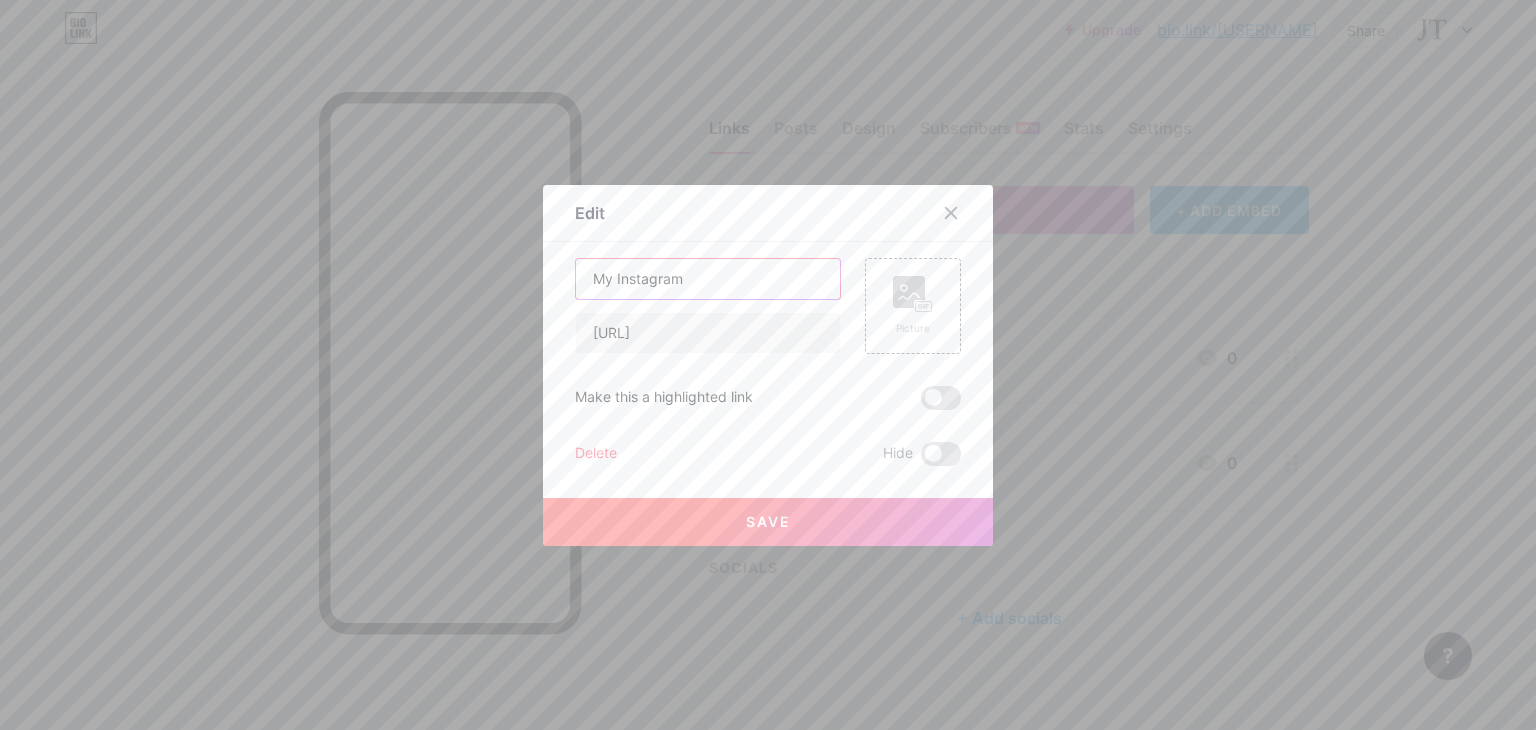 click on "My Instagram" at bounding box center (708, 279) 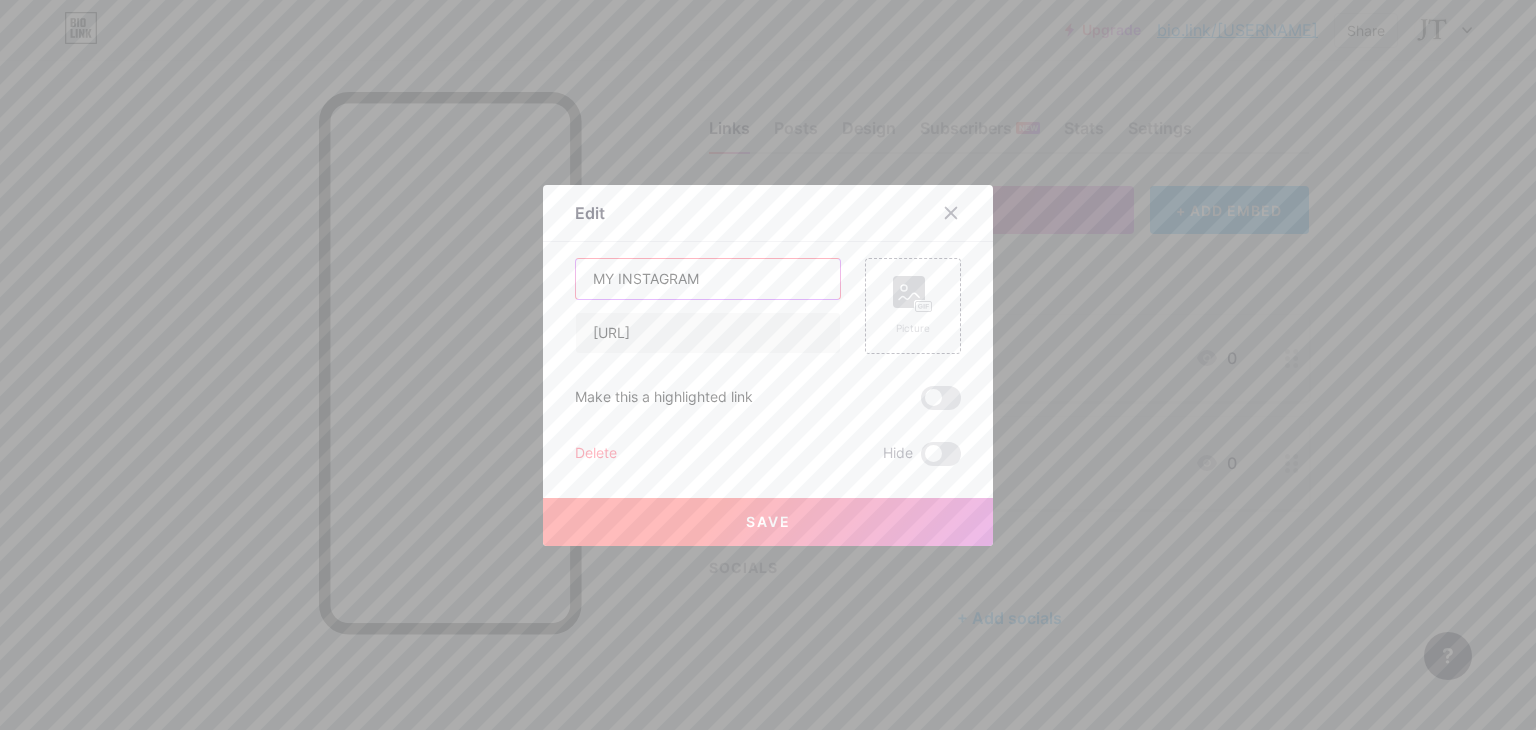 type on "MY INSTAGRAM" 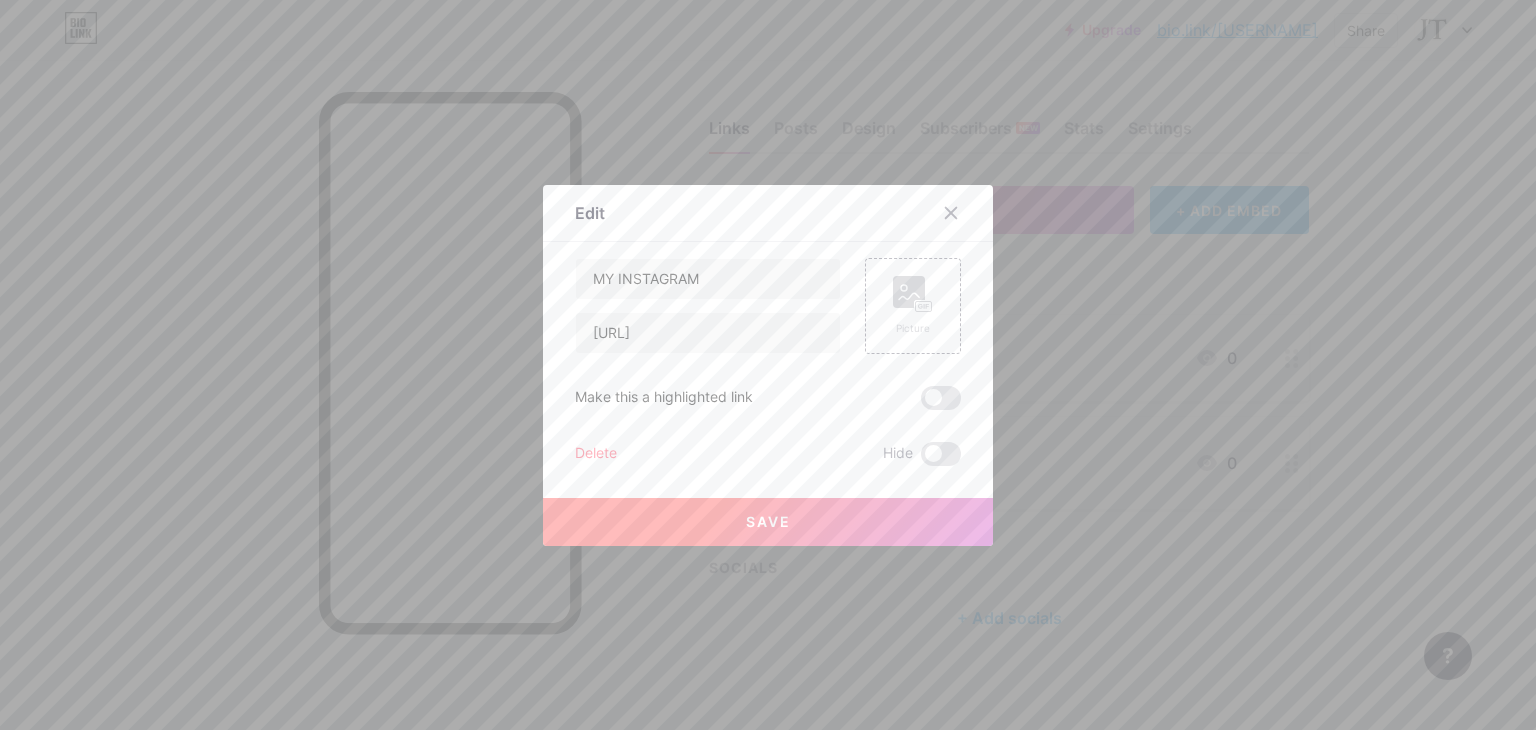 click at bounding box center [941, 398] 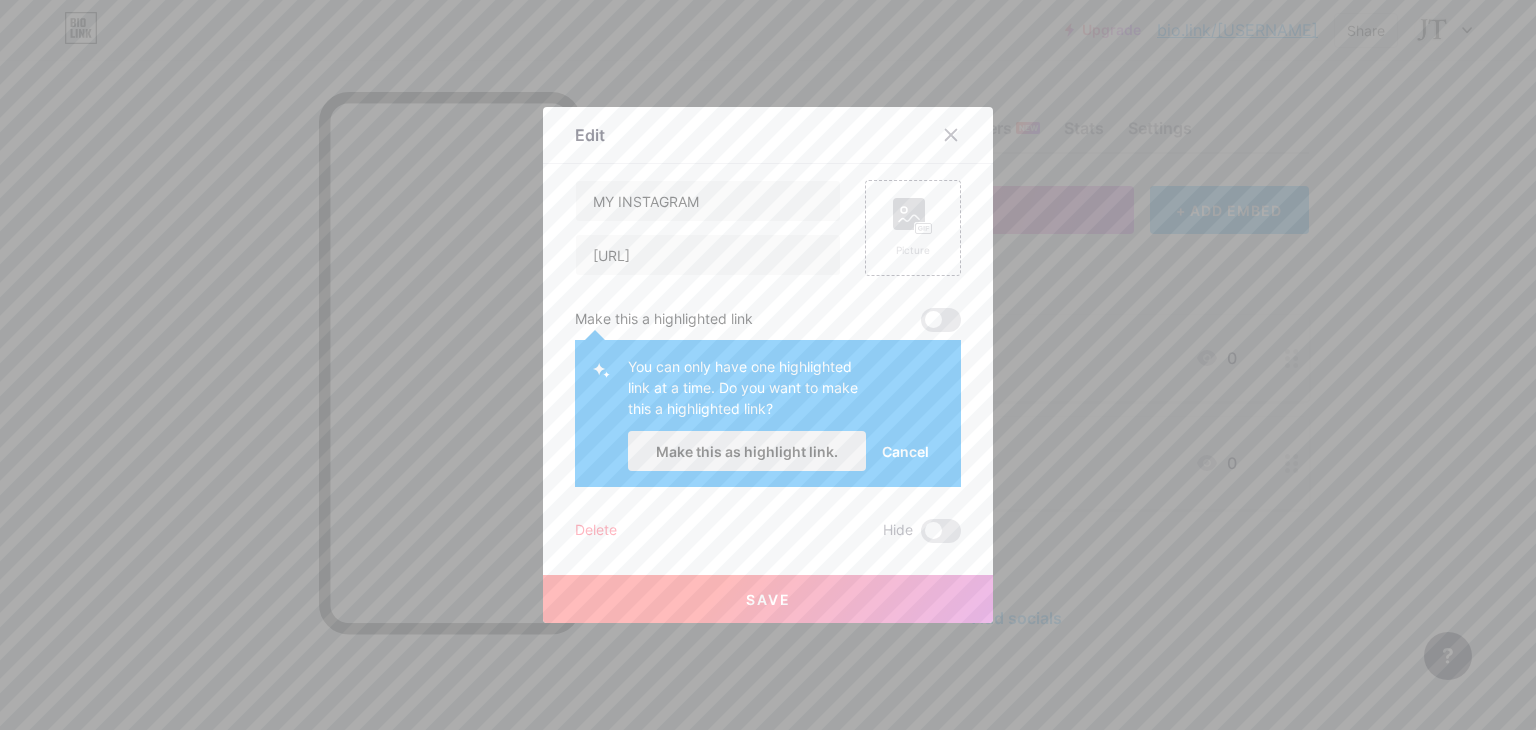 click on "Make this as highlight link." at bounding box center (747, 451) 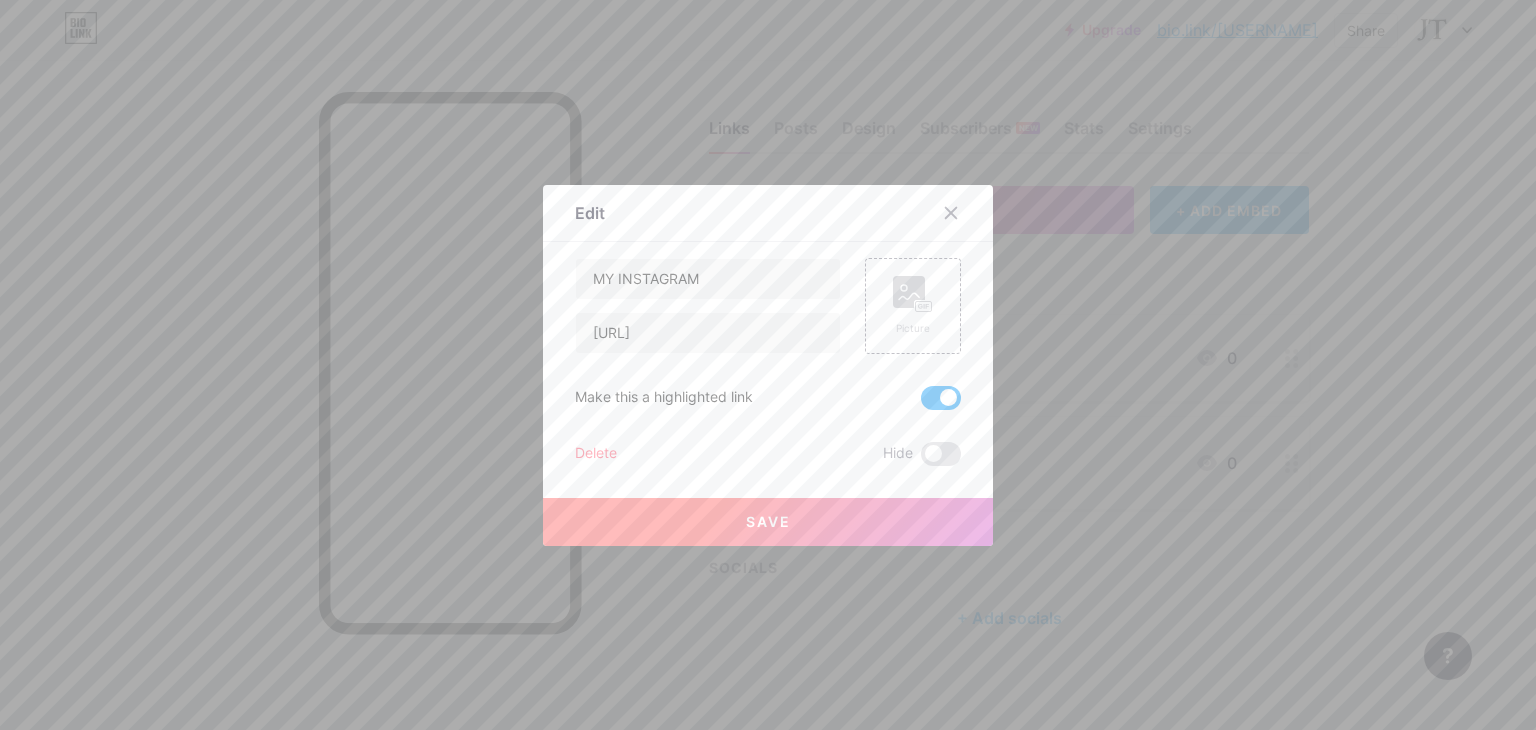 click on "Save" at bounding box center [768, 521] 